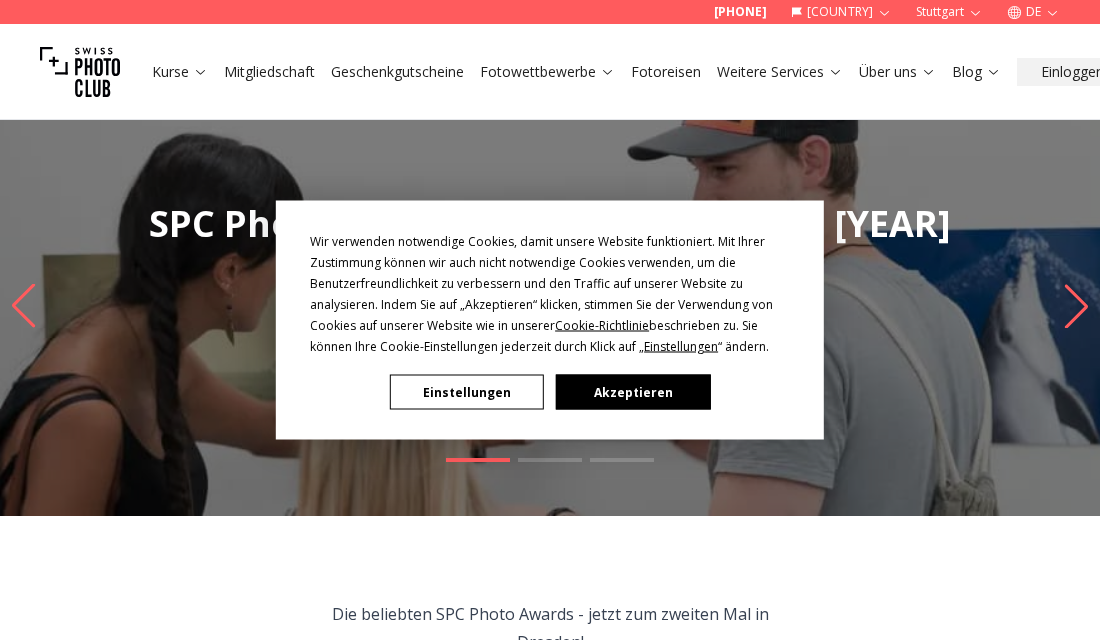 scroll, scrollTop: 0, scrollLeft: 0, axis: both 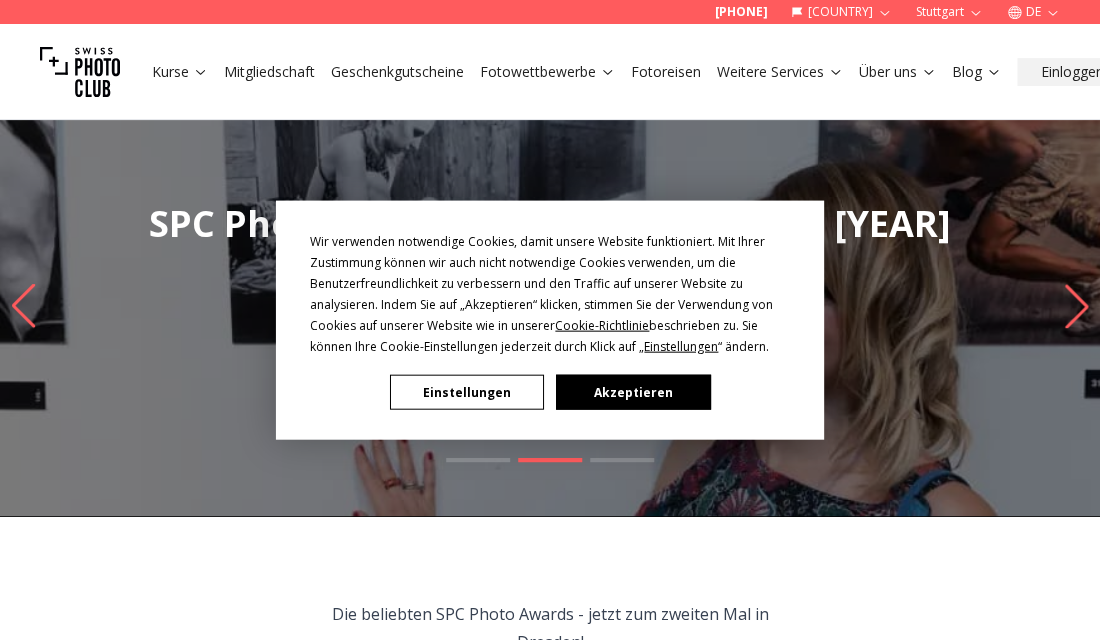 click on "Akzeptieren" at bounding box center (633, 392) 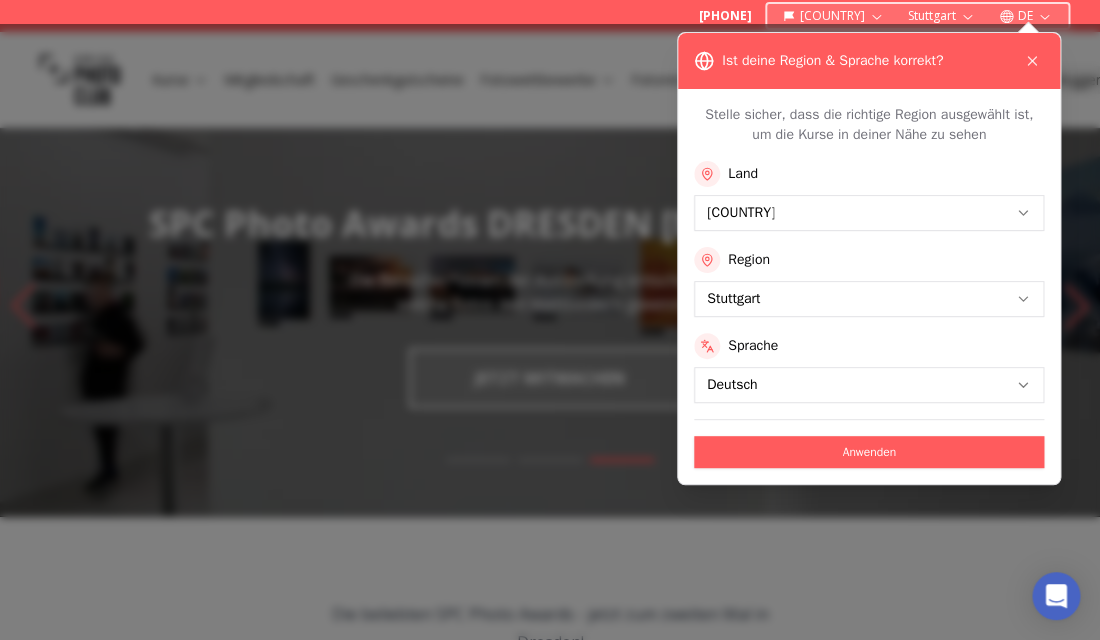 click on "[PHONE] Deutschland [CITY] DE Kurse Mitgliedschaft Geschenkgutscheine Fotowettbewerbe Fotoreisen Weitere Services Über uns Blog Einloggen SPC Photo Awards DRESDEN [MONTH] [YEAR] Werde Teil dieser spannenden Mischung aus Gruppenausstellung & Fotowettbewerb. JETZT MITMACHEN SPC Photo Awards DRESDEN [MONTH] [YEAR] Die Besucher*innen der Ausstellung entscheiden mit, welche Fotos den Wettbewerb gewinnen! JETZT MITMACHEN SPC Photo Awards DRESDEN [MONTH] [YEAR] Hobby- und Profifotograf*innen sind gleichermaßen willkommen! JETZT MITMACHEN SPC Photo Awards DRESDEN [MONTH] [YEAR] Die beliebten SPC Photo Awards - jetzt zum zweiten Mal in Dresden! Bei dieser spannenden Kombi aus Fotoausstellung & Wettbewerb darf jede/r mitmachen! Lade jetzt deine besten Fotos hoch und werde Teil dieses inspirierenden Events! Alle Fotos werden gedruckt und in der Galerie ausgestellt. Beim Public Voting vor Ort entscheiden dann die Besucher innen, welche Fotos den Wettbewerb gewinnen. Auf die Sieger innen warten tolle Preise! Wer darf mitmachen? Einsendeschluss : [DATE]" at bounding box center (550, 4019) 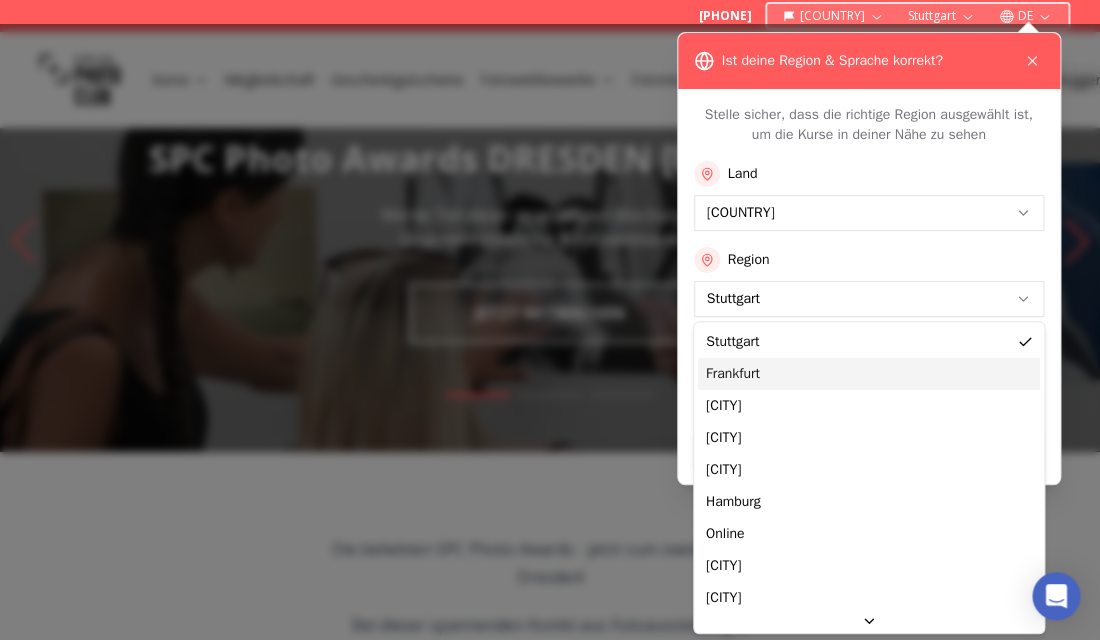 scroll, scrollTop: 66, scrollLeft: 0, axis: vertical 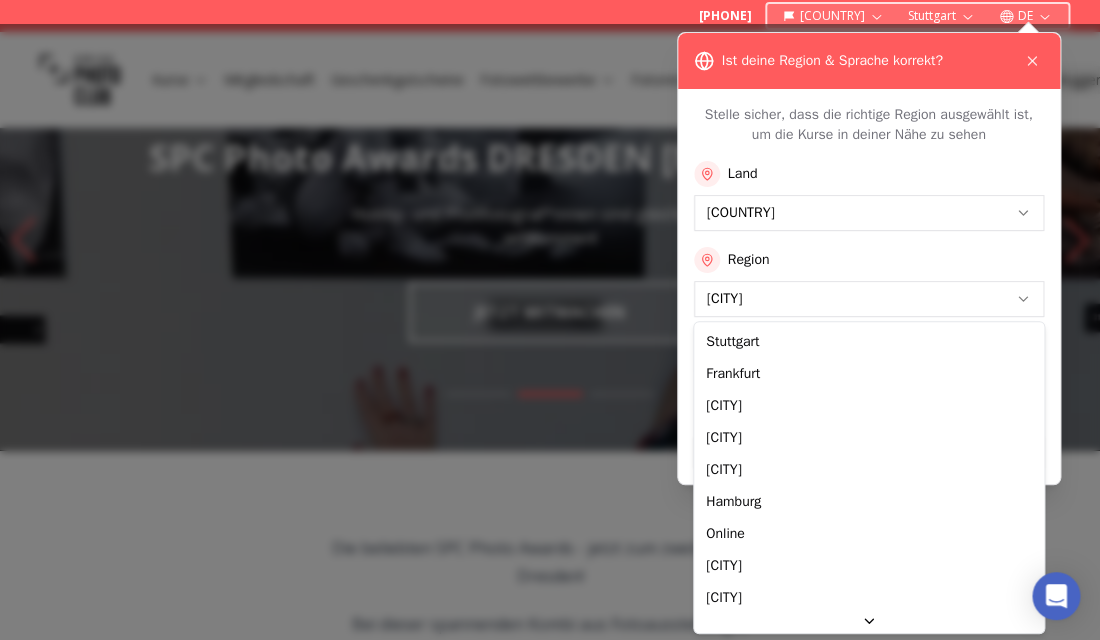 click on "[PHONE] Deutschland [CITY] DE Kurse Mitgliedschaft Geschenkgutscheine Fotowettbewerbe Fotoreisen Weitere Services Über uns Blog Einloggen SPC Photo Awards DRESDEN [MONTH] [YEAR] Werde Teil dieser spannenden Mischung aus Gruppenausstellung & Fotowettbewerb. JETZT MITMACHEN SPC Photo Awards DRESDEN [MONTH] [YEAR] Die Besucher*innen der Ausstellung entscheiden mit, welche Fotos den Wettbewerb gewinnen! JETZT MITMACHEN SPC Photo Awards DRESDEN [MONTH] [YEAR] Hobby- und Profifotograf*innen sind gleichermaßen willkommen! JETZT MITMACHEN SPC Photo Awards DRESDEN [MONTH] [YEAR] Die beliebten SPC Photo Awards - jetzt zum zweiten Mal in Dresden! Bei dieser spannenden Kombi aus Fotoausstellung & Wettbewerb darf jede/r mitmachen! Lade jetzt deine besten Fotos hoch und werde Teil dieses inspirierenden Events! Alle Fotos werden gedruckt und in der Galerie ausgestellt. Beim Public Voting vor Ort entscheiden dann die Besucher innen, welche Fotos den Wettbewerb gewinnen. Auf die Sieger innen warten tolle Preise! Wer darf mitmachen? Einsendeschluss : [DATE]" at bounding box center [550, 3953] 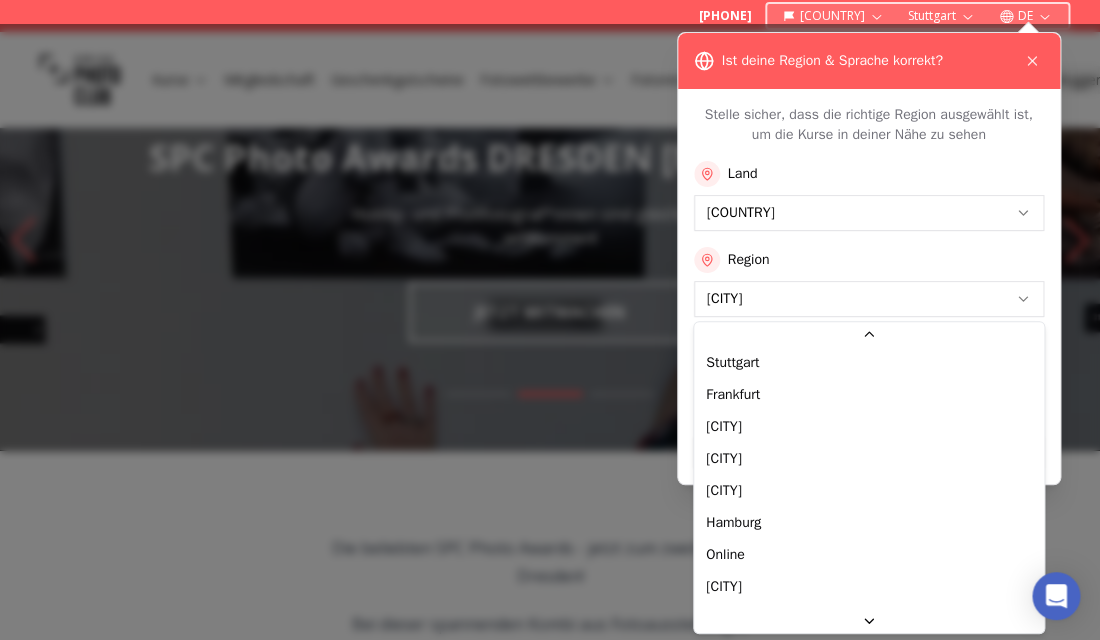 scroll, scrollTop: 0, scrollLeft: 0, axis: both 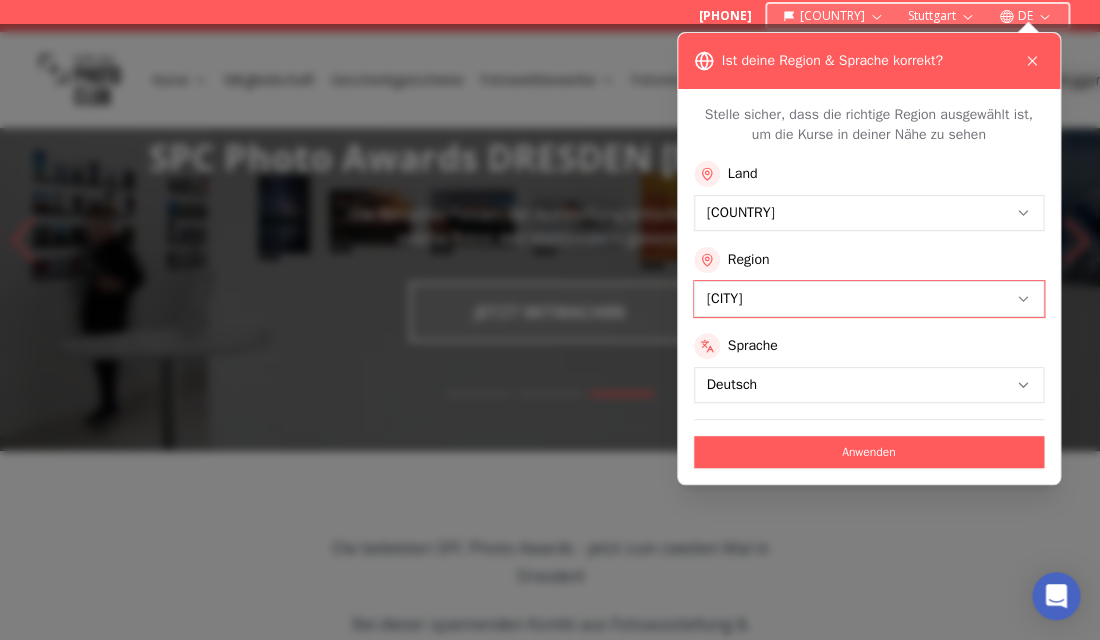 click on "[PHONE] Deutschland [CITY] DE Kurse Mitgliedschaft Geschenkgutscheine Fotowettbewerbe Fotoreisen Weitere Services Über uns Blog Einloggen SPC Photo Awards DRESDEN [MONTH] [YEAR] Werde Teil dieser spannenden Mischung aus Gruppenausstellung & Fotowettbewerb. JETZT MITMACHEN SPC Photo Awards DRESDEN [MONTH] [YEAR] Die Besucher*innen der Ausstellung entscheiden mit, welche Fotos den Wettbewerb gewinnen! JETZT MITMACHEN SPC Photo Awards DRESDEN [MONTH] [YEAR] Hobby- und Profifotograf*innen sind gleichermaßen willkommen! JETZT MITMACHEN SPC Photo Awards DRESDEN [MONTH] [YEAR] Die beliebten SPC Photo Awards - jetzt zum zweiten Mal in Dresden! Bei dieser spannenden Kombi aus Fotoausstellung & Wettbewerb darf jede/r mitmachen! Lade jetzt deine besten Fotos hoch und werde Teil dieses inspirierenden Events! Alle Fotos werden gedruckt und in der Galerie ausgestellt. Beim Public Voting vor Ort entscheiden dann die Besucher innen, welche Fotos den Wettbewerb gewinnen. Auf die Sieger innen warten tolle Preise! Wer darf mitmachen? Einsendeschluss : [DATE]" at bounding box center [550, 3953] 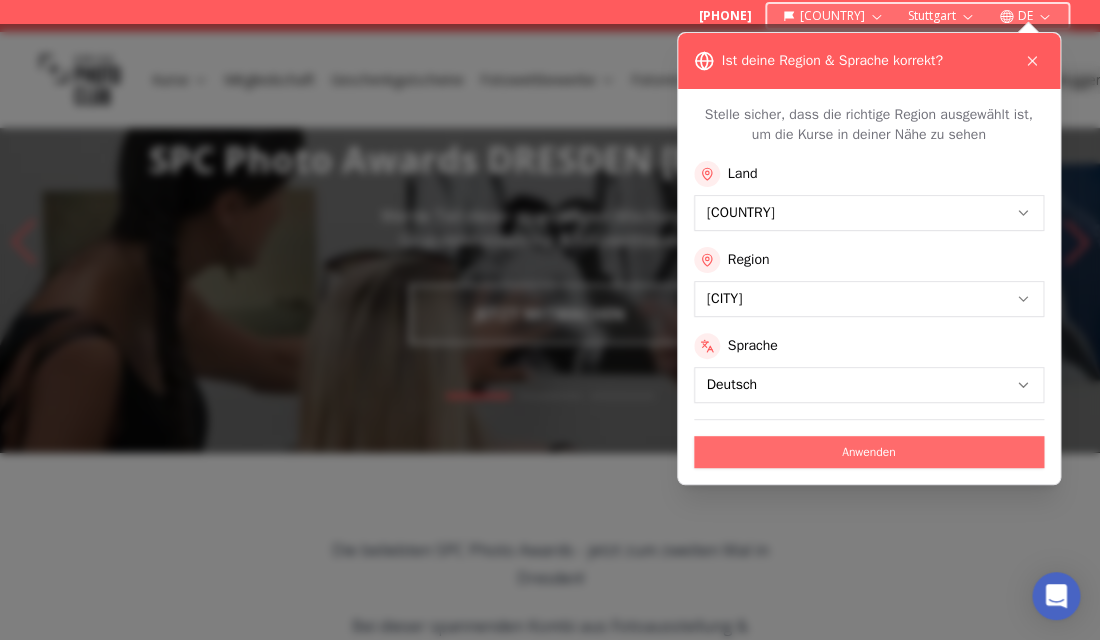 click on "Anwenden" at bounding box center [869, 452] 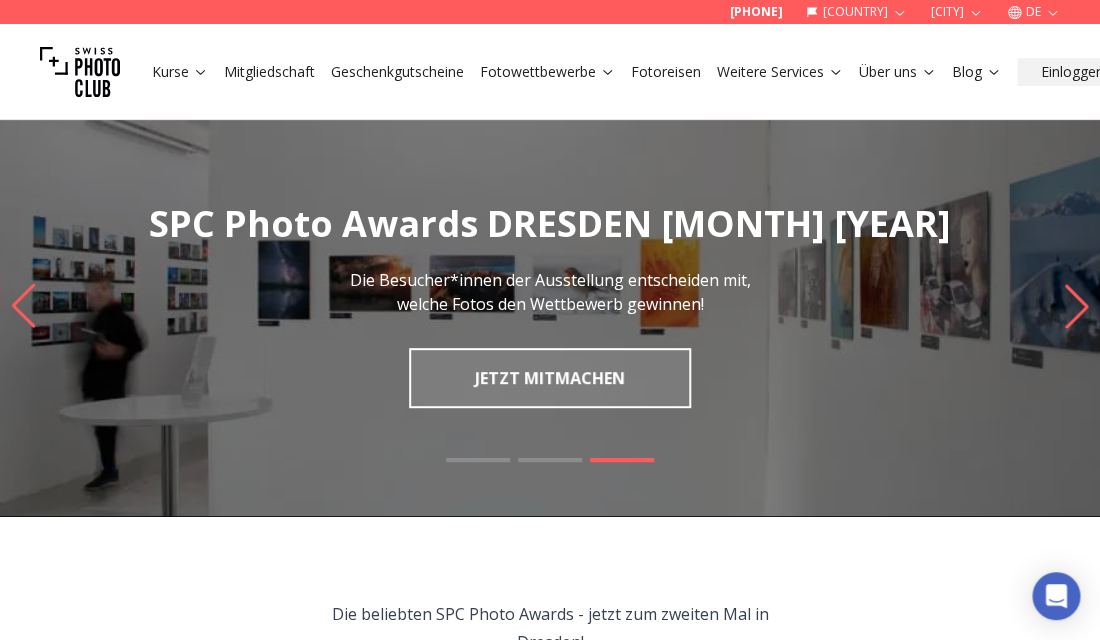 scroll, scrollTop: 0, scrollLeft: 0, axis: both 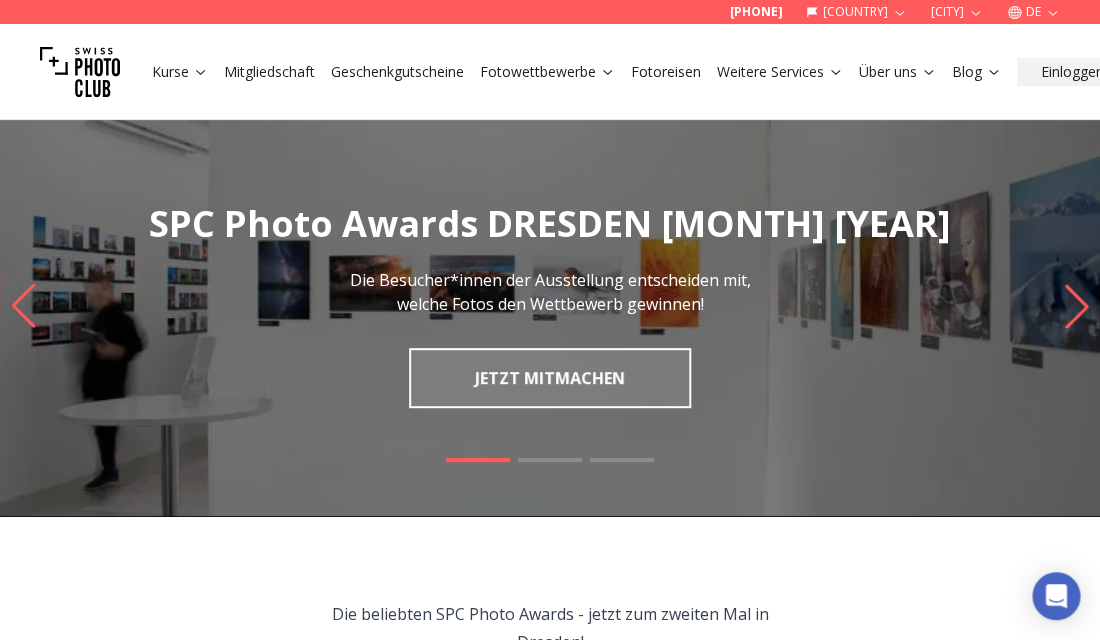 click on "JETZT MITMACHEN" at bounding box center [550, 378] 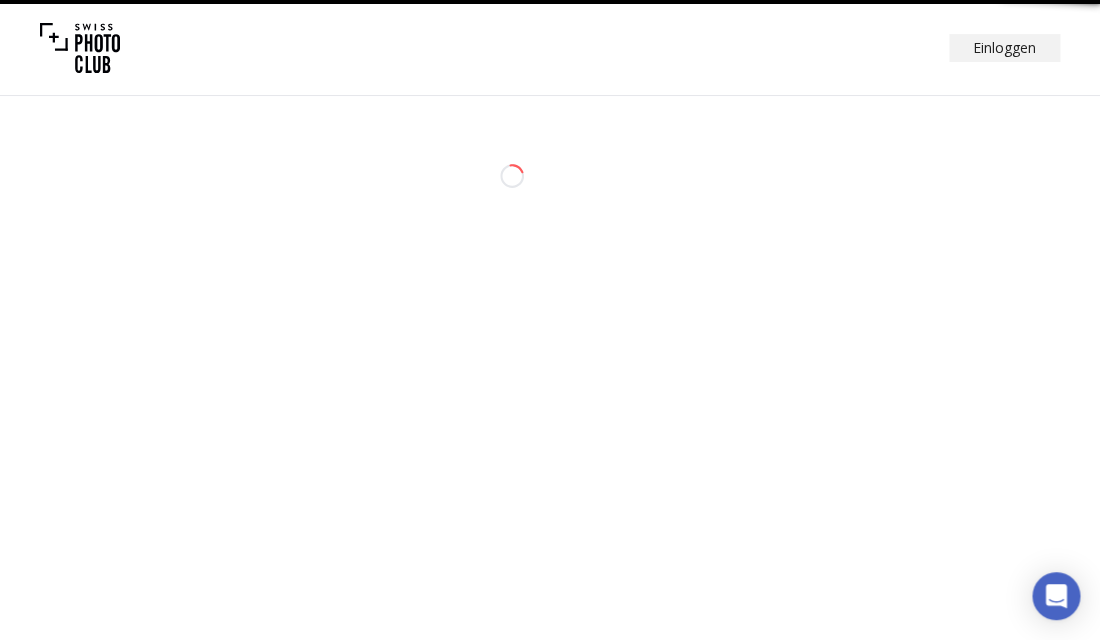 scroll, scrollTop: 0, scrollLeft: 0, axis: both 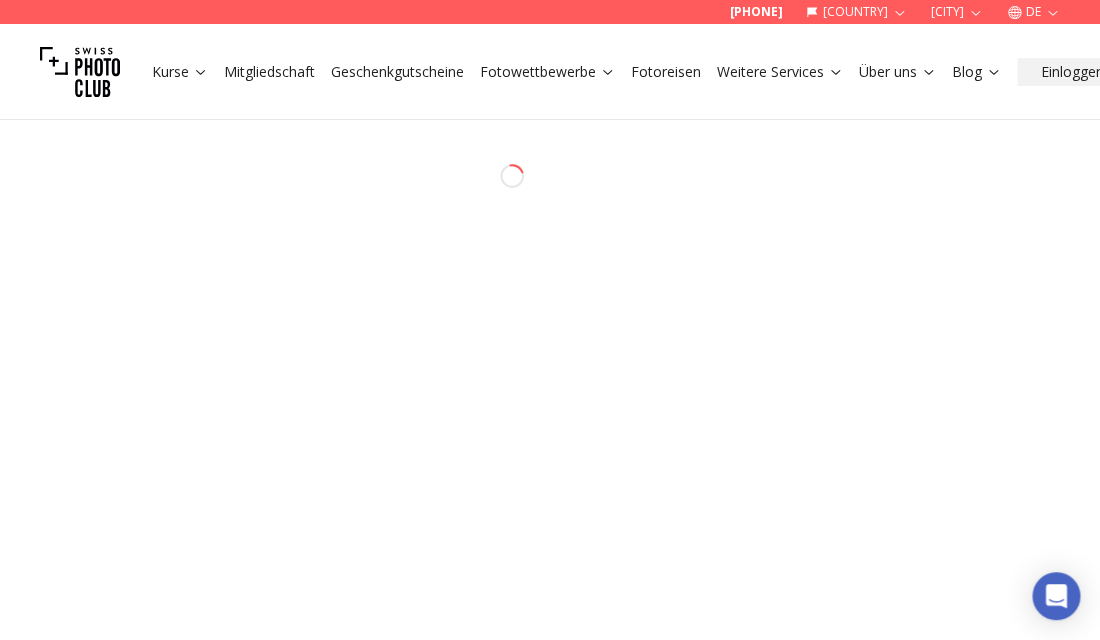 select on "*******" 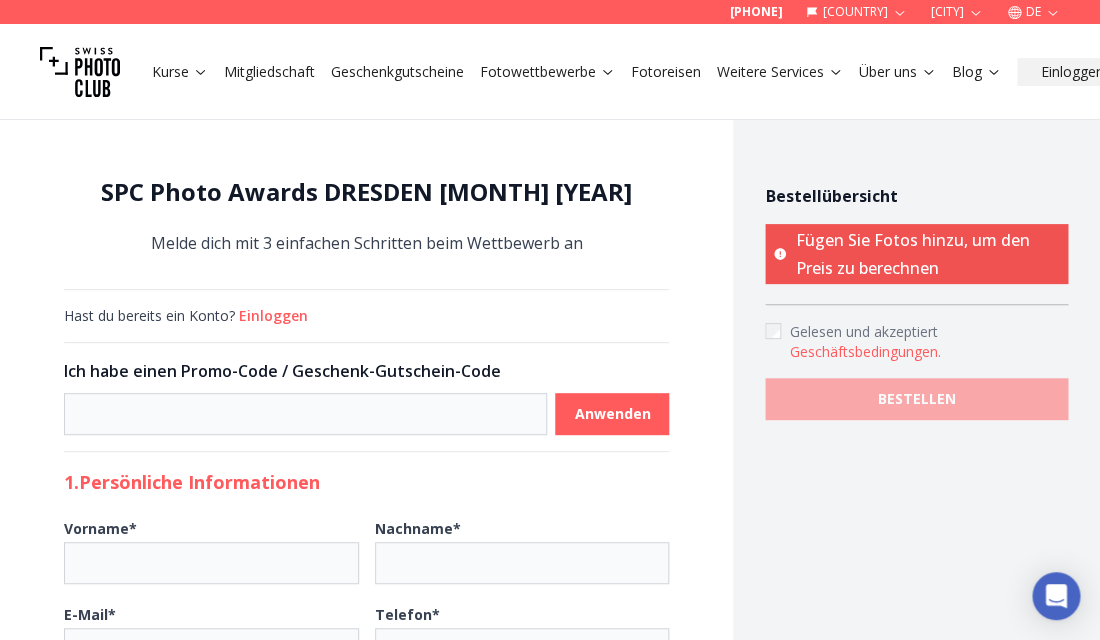 scroll, scrollTop: 0, scrollLeft: 0, axis: both 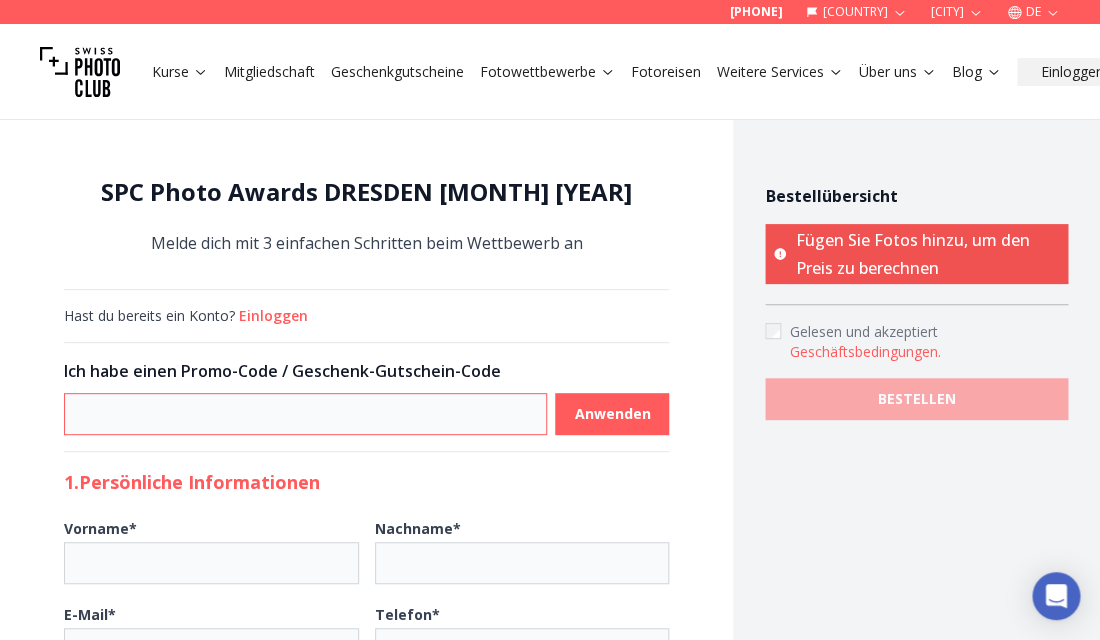 click at bounding box center (305, 414) 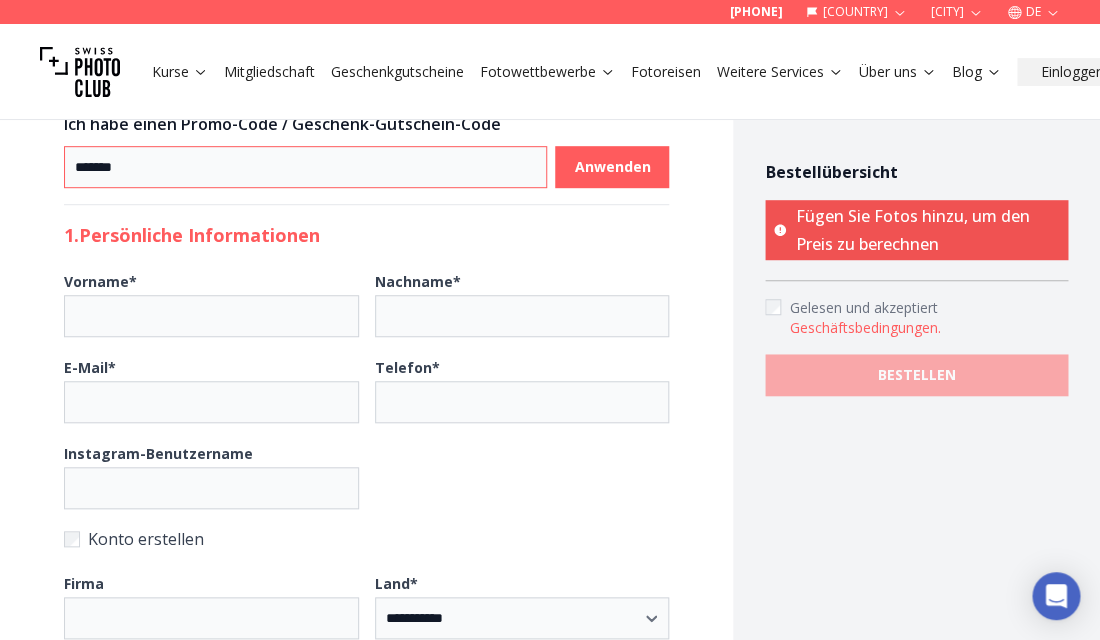 scroll, scrollTop: 253, scrollLeft: 0, axis: vertical 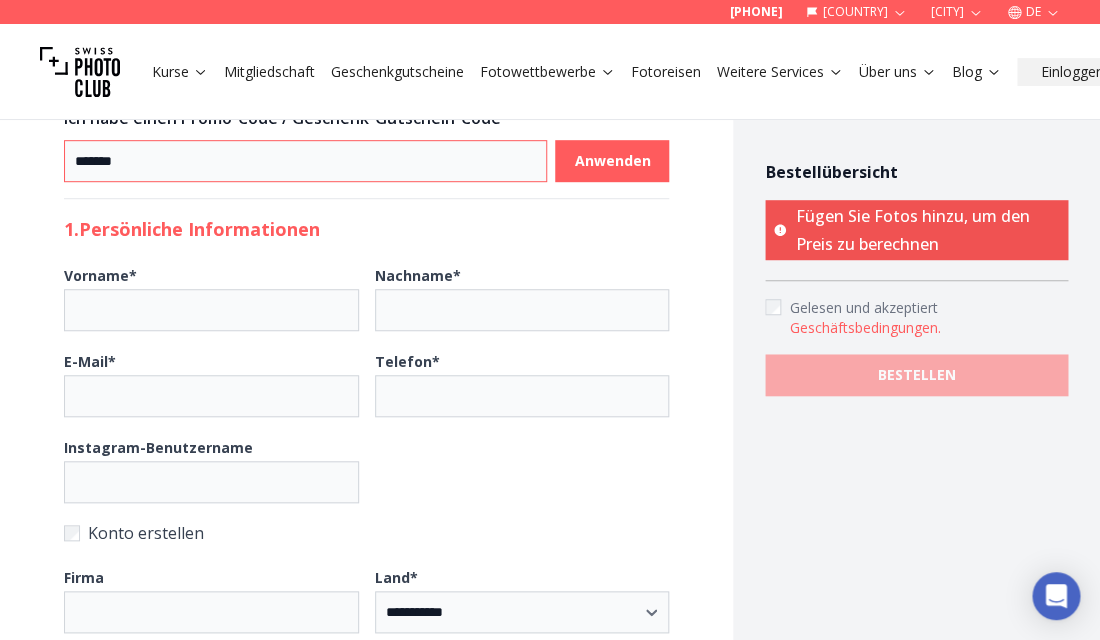 type on "*******" 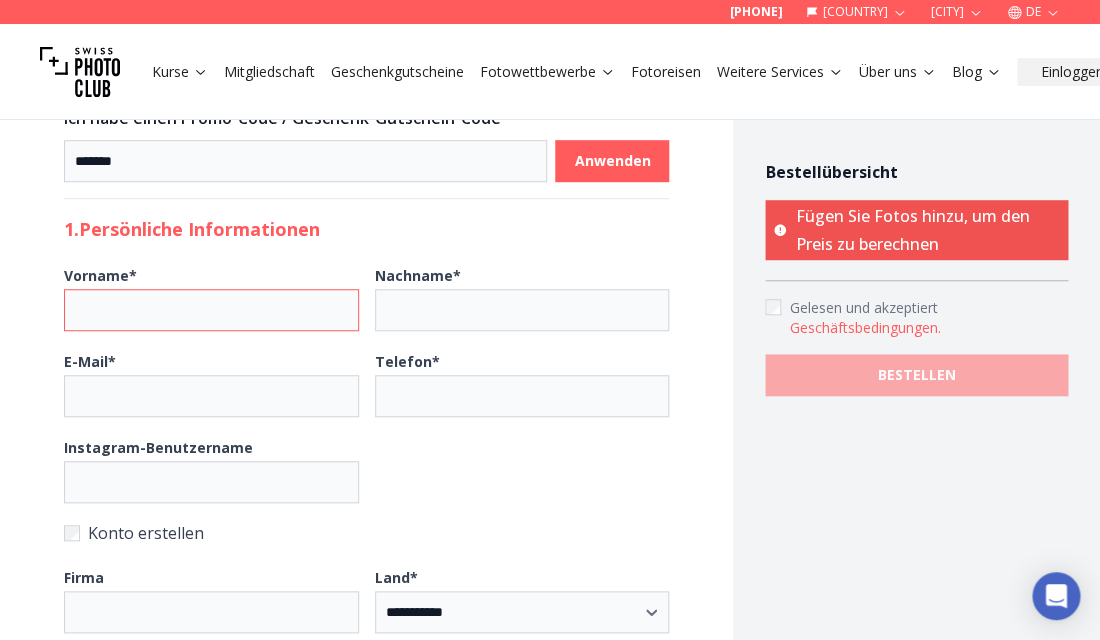 click on "Vorname *" at bounding box center (211, 310) 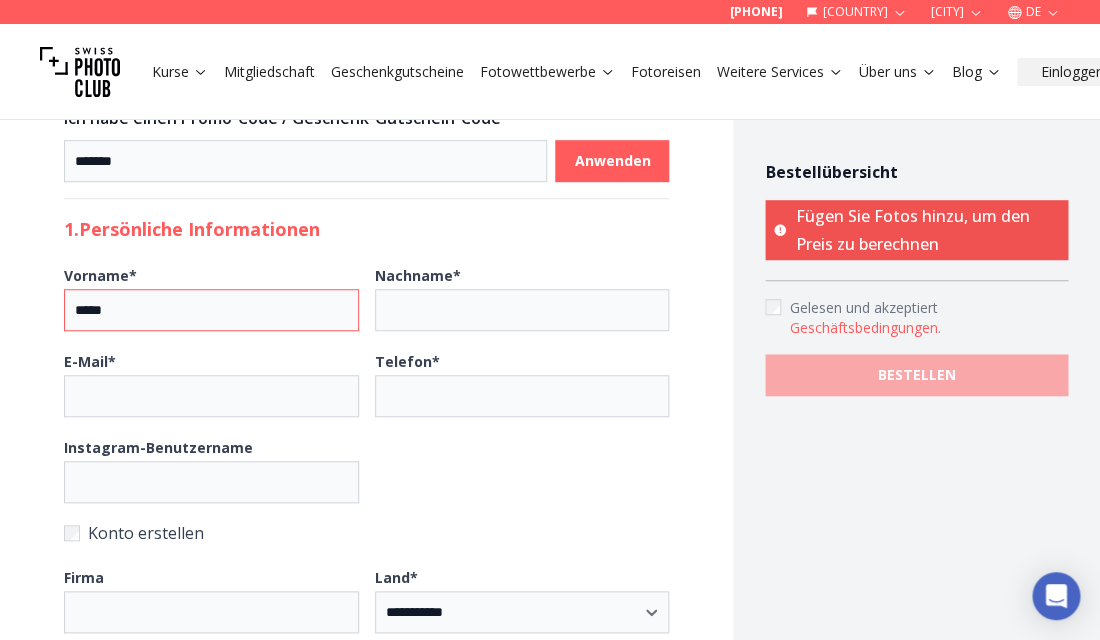 type on "*****" 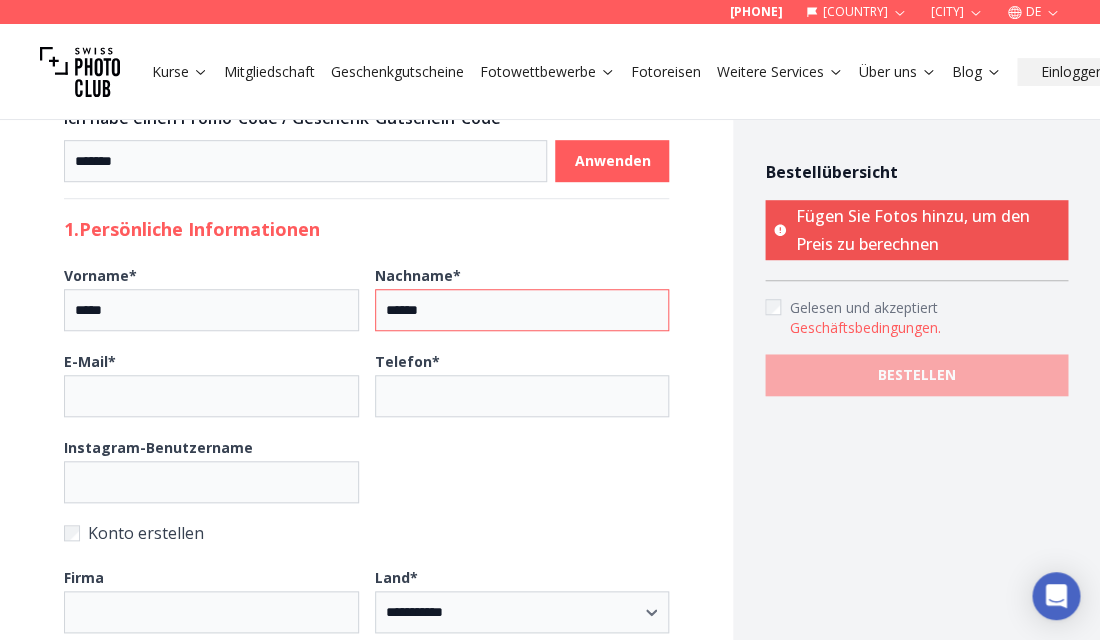 type on "******" 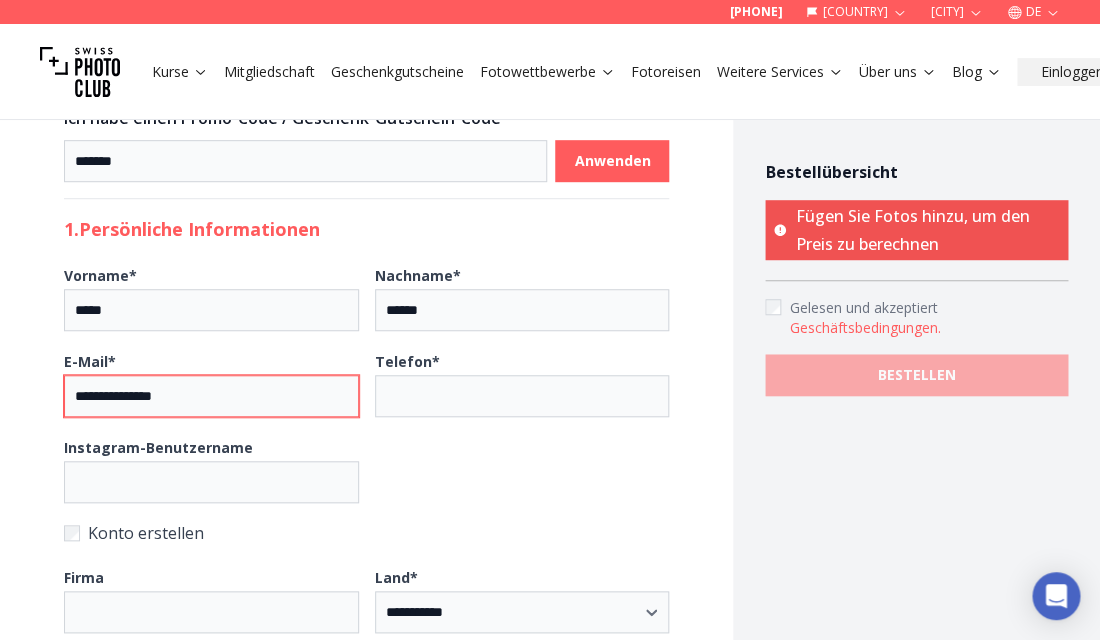 type on "**********" 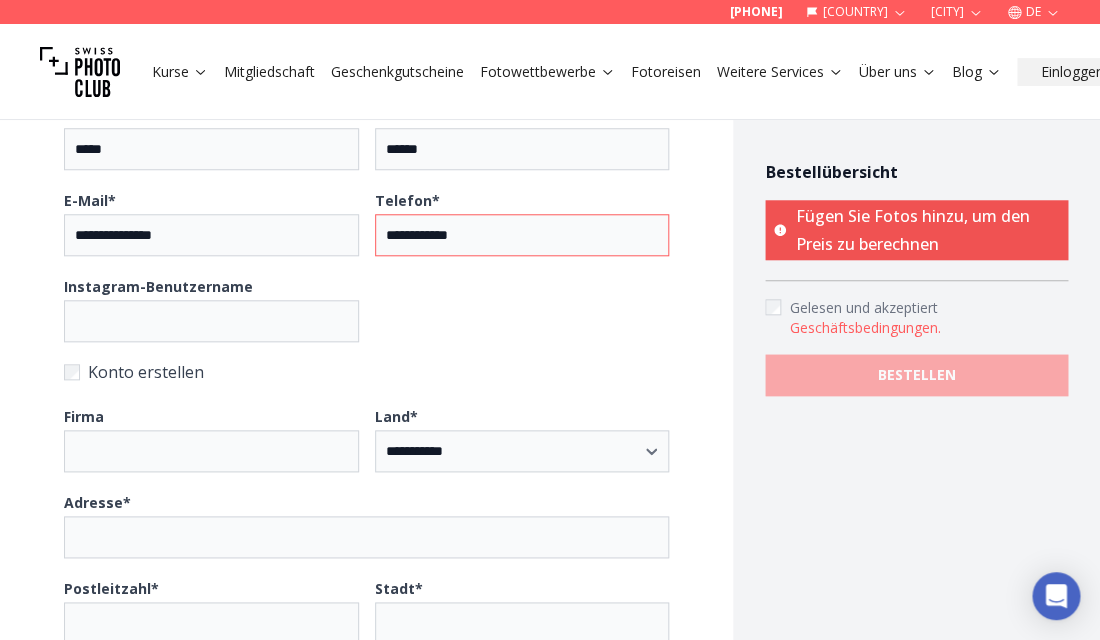 scroll, scrollTop: 419, scrollLeft: 0, axis: vertical 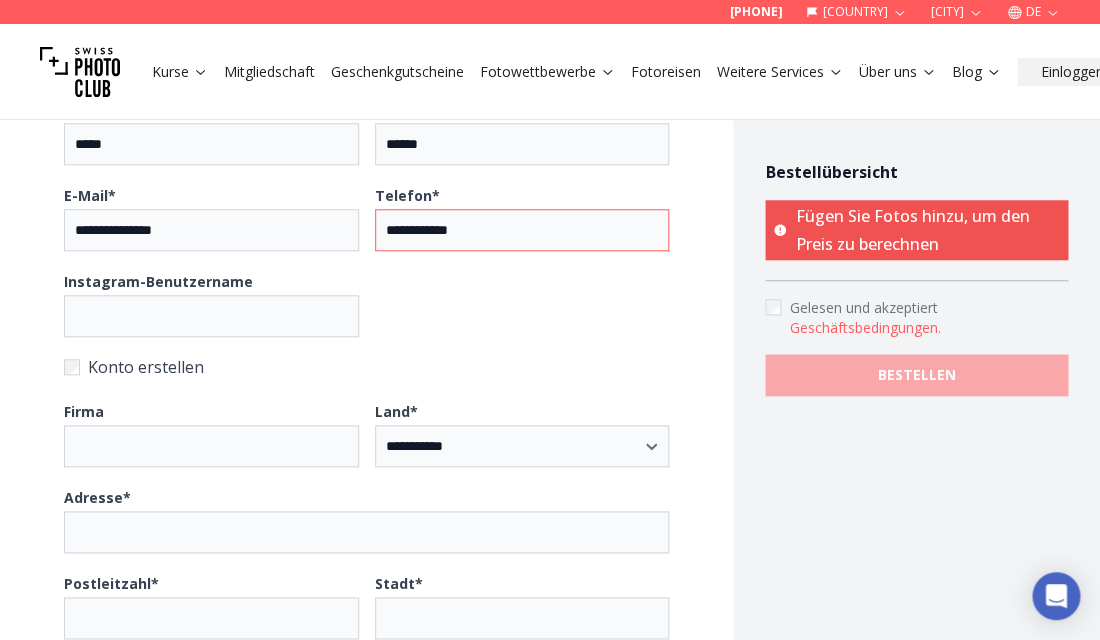 type on "**********" 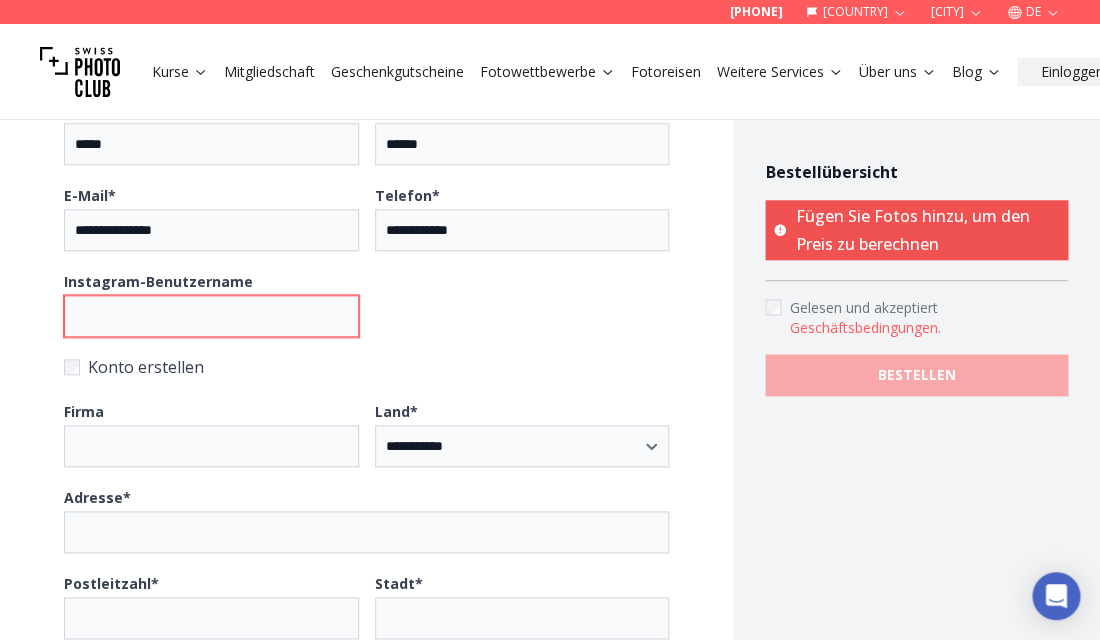 click on "Instagram-Benutzername" at bounding box center (211, 316) 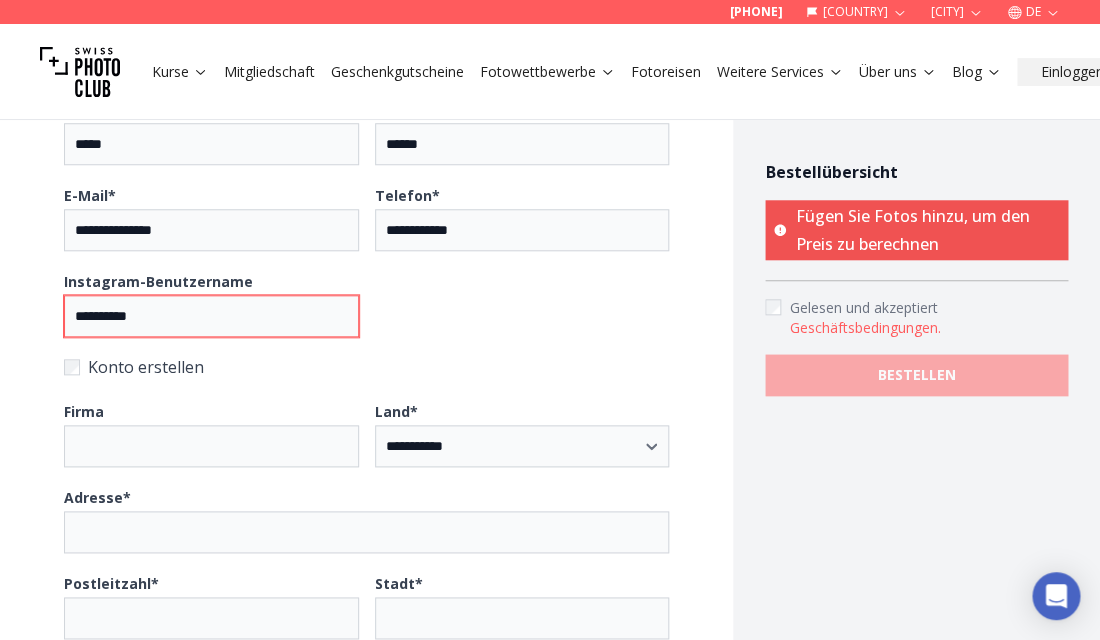 type on "**********" 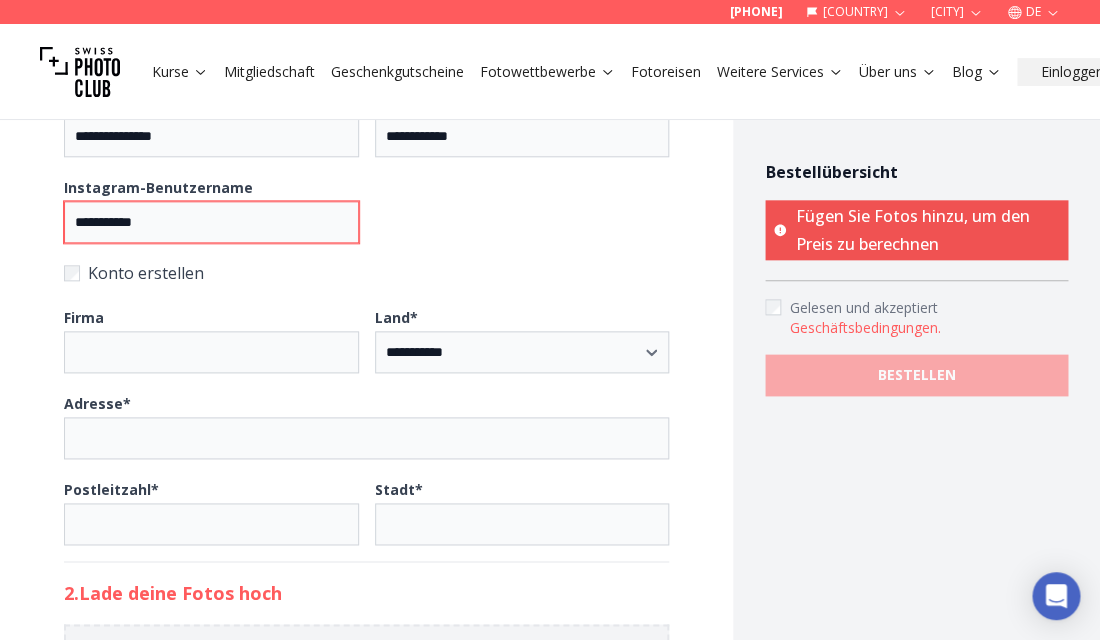 scroll, scrollTop: 514, scrollLeft: 0, axis: vertical 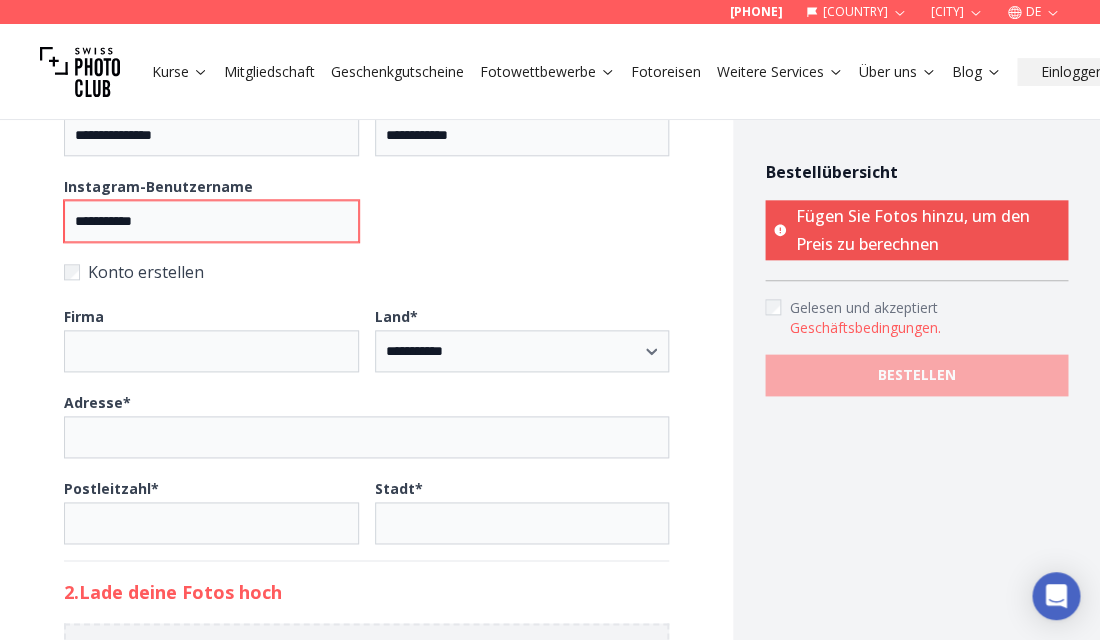 drag, startPoint x: 181, startPoint y: 224, endPoint x: 39, endPoint y: 221, distance: 142.0317 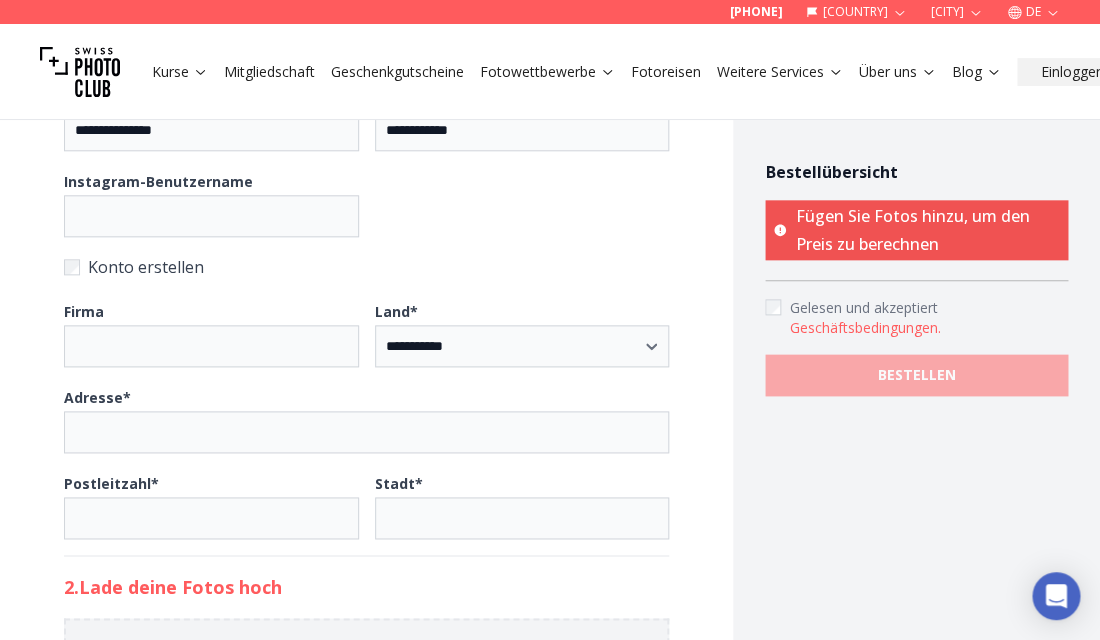 scroll, scrollTop: 517, scrollLeft: 0, axis: vertical 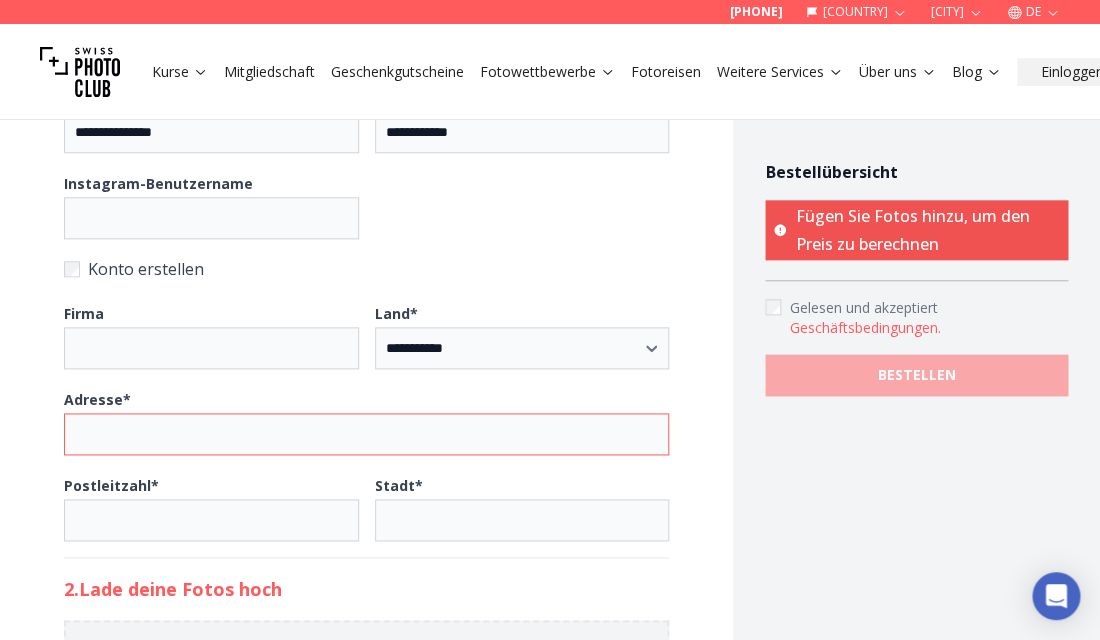 click on "Adresse * [ADDRESS]" at bounding box center [366, 434] 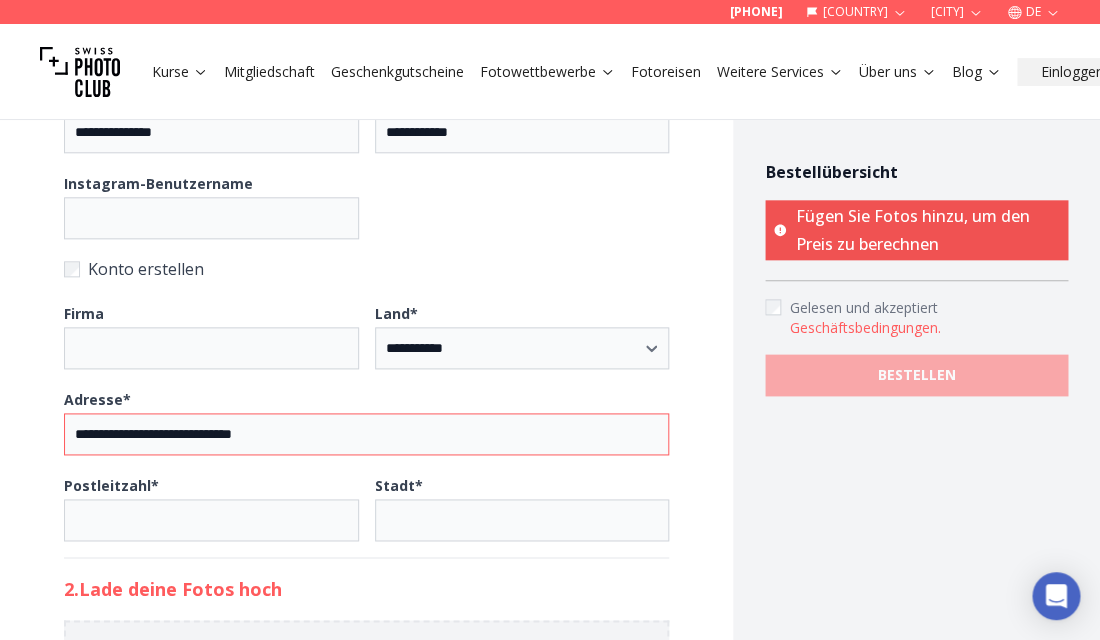 scroll, scrollTop: 489, scrollLeft: 0, axis: vertical 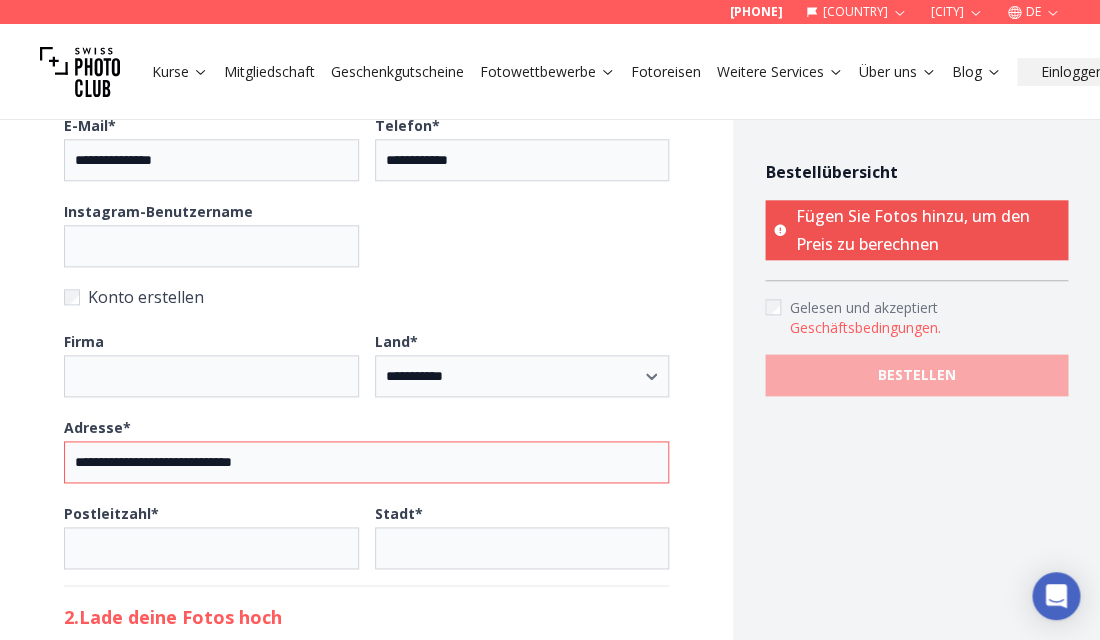 type on "**********" 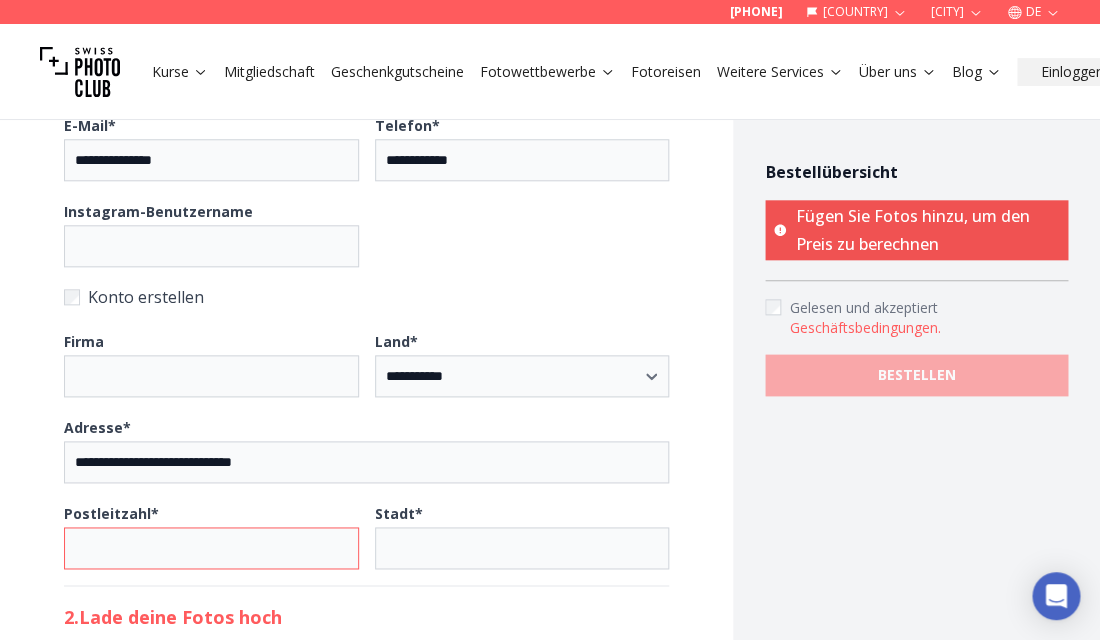 click on "Postleitzahl * [POSTAL_CODE]" at bounding box center (211, 548) 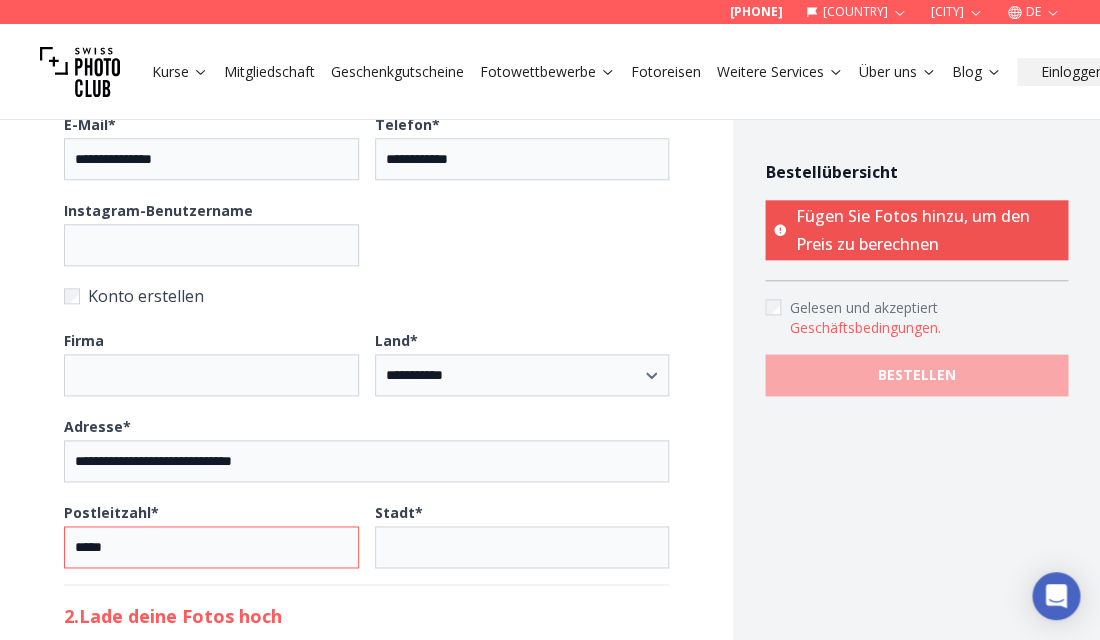 type on "*****" 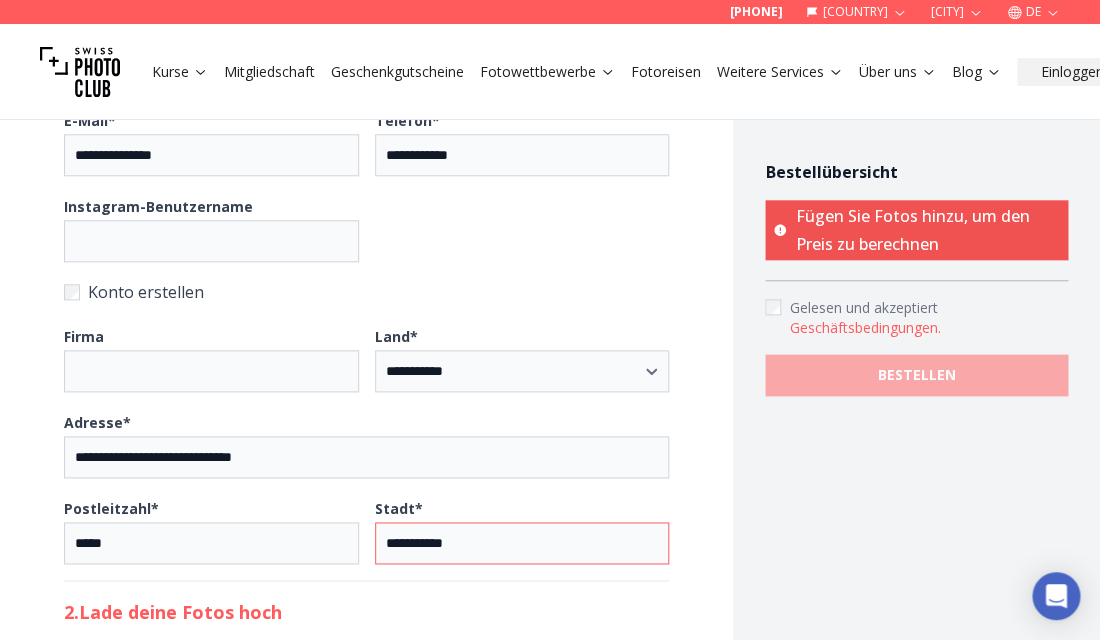 scroll, scrollTop: 512, scrollLeft: 0, axis: vertical 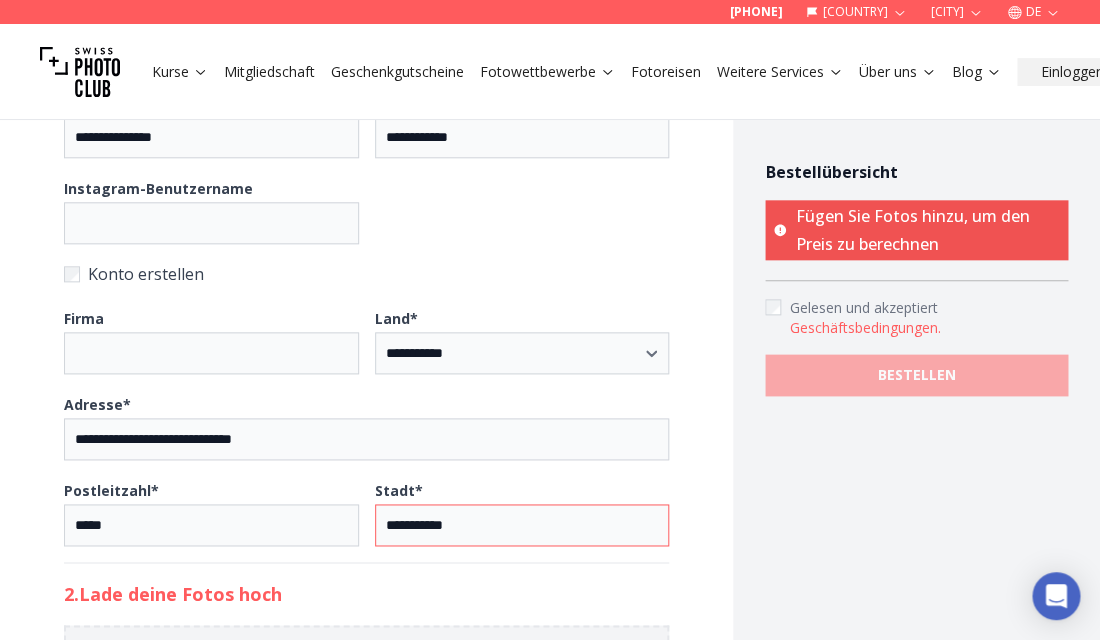type on "**********" 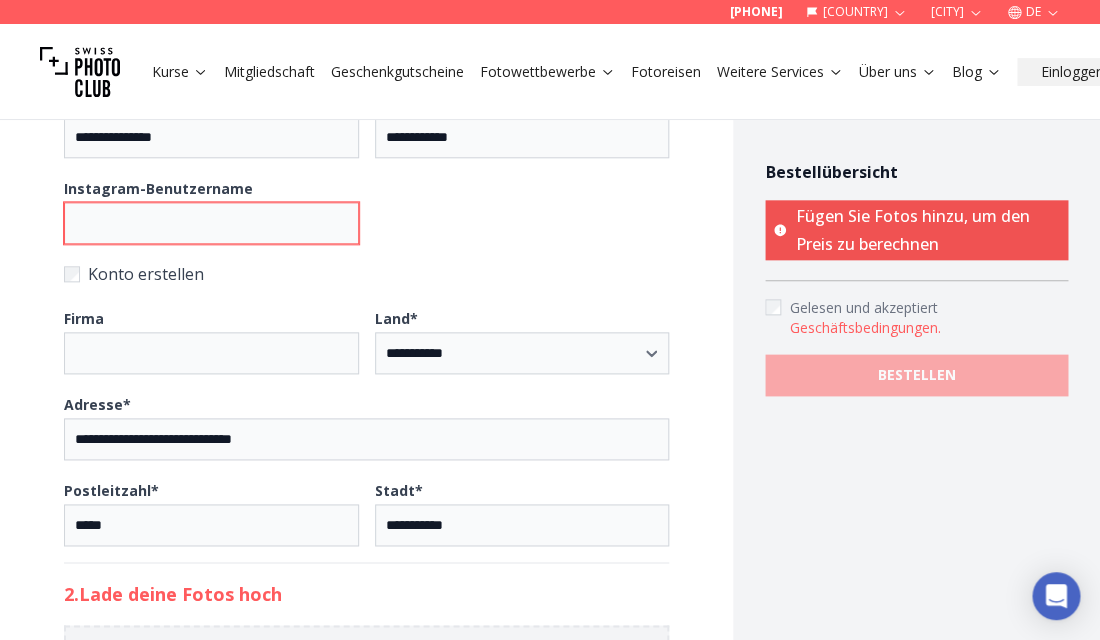click on "Instagram-Benutzername" at bounding box center (211, 223) 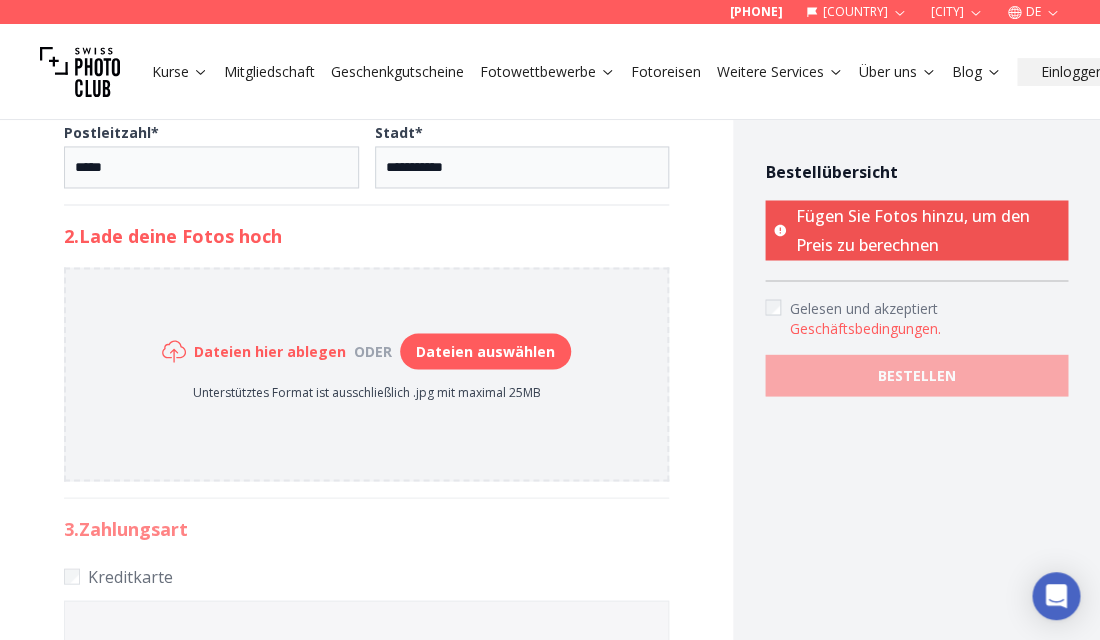 scroll, scrollTop: 875, scrollLeft: 0, axis: vertical 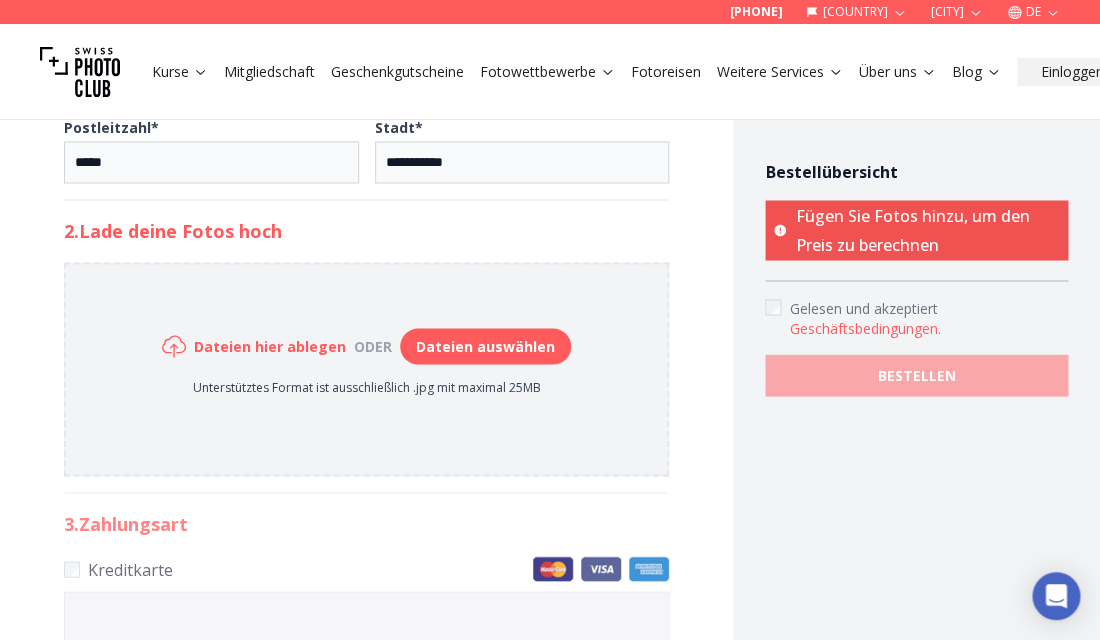 type on "******" 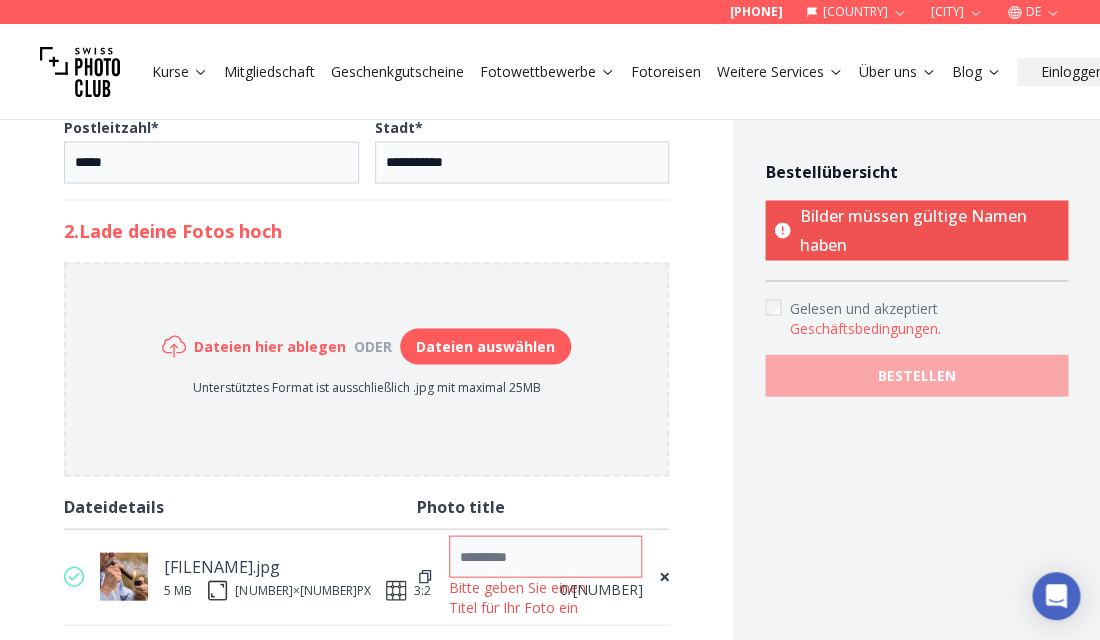 click at bounding box center (545, 556) 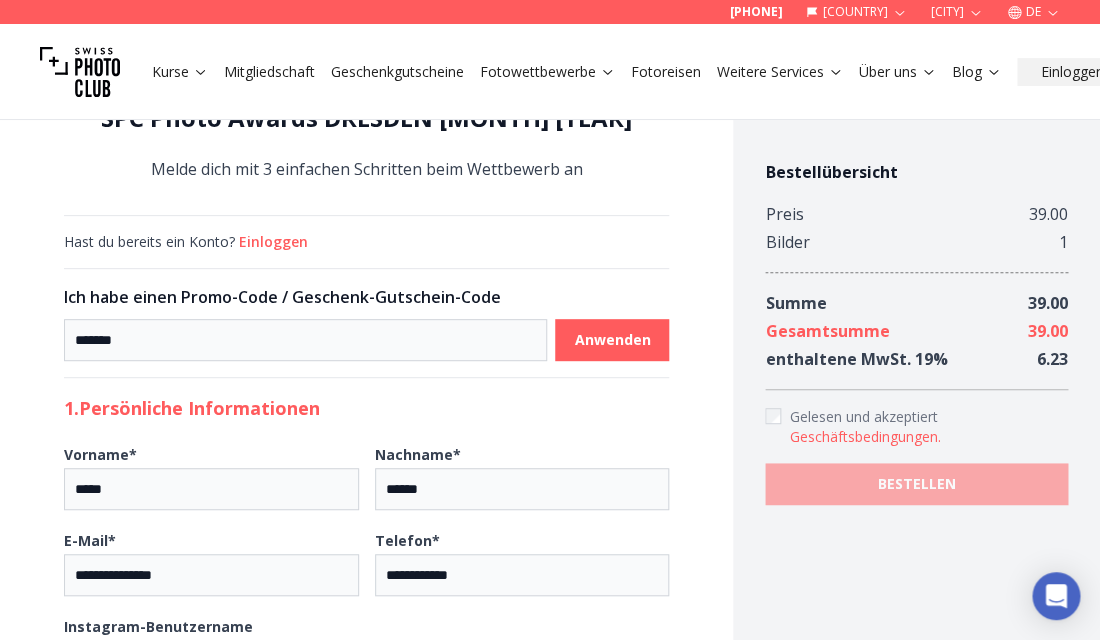 scroll, scrollTop: 74, scrollLeft: 0, axis: vertical 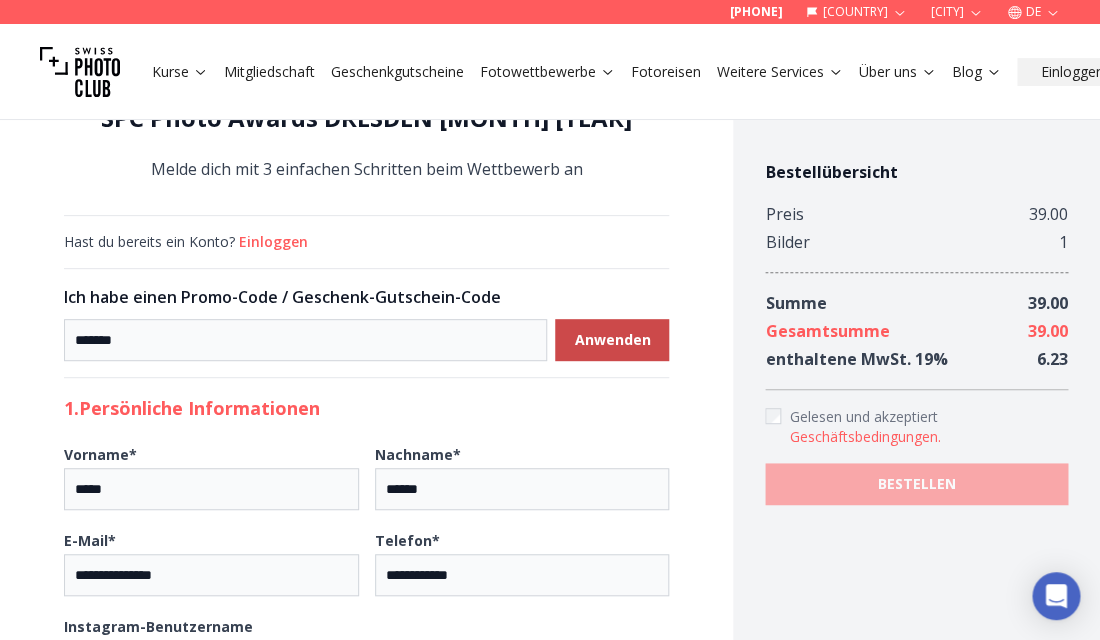 type on "**********" 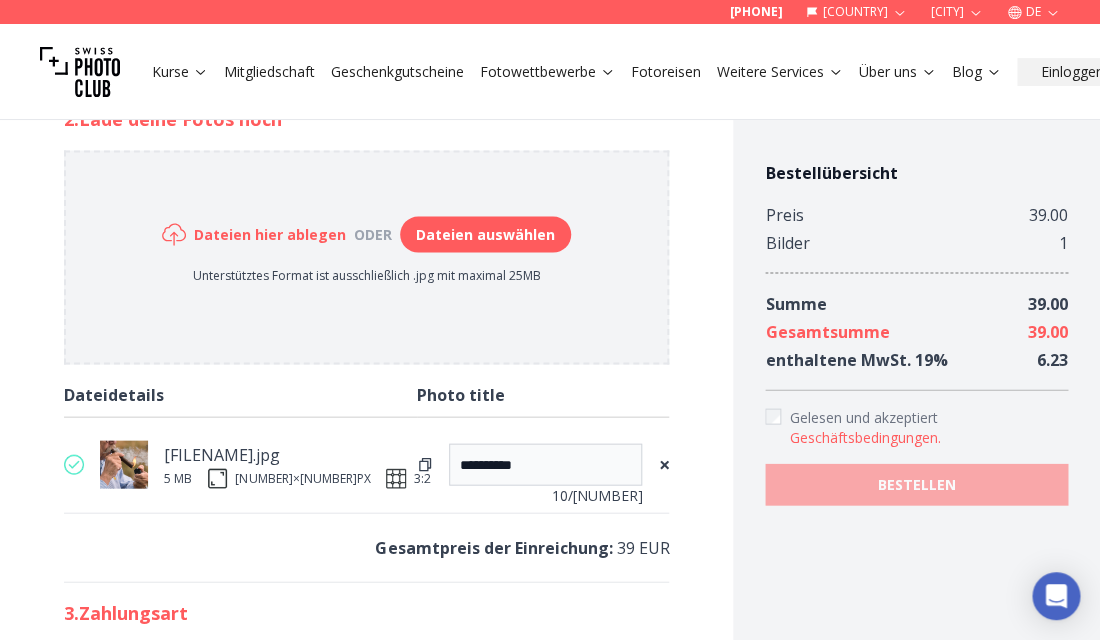 scroll, scrollTop: 1003, scrollLeft: 0, axis: vertical 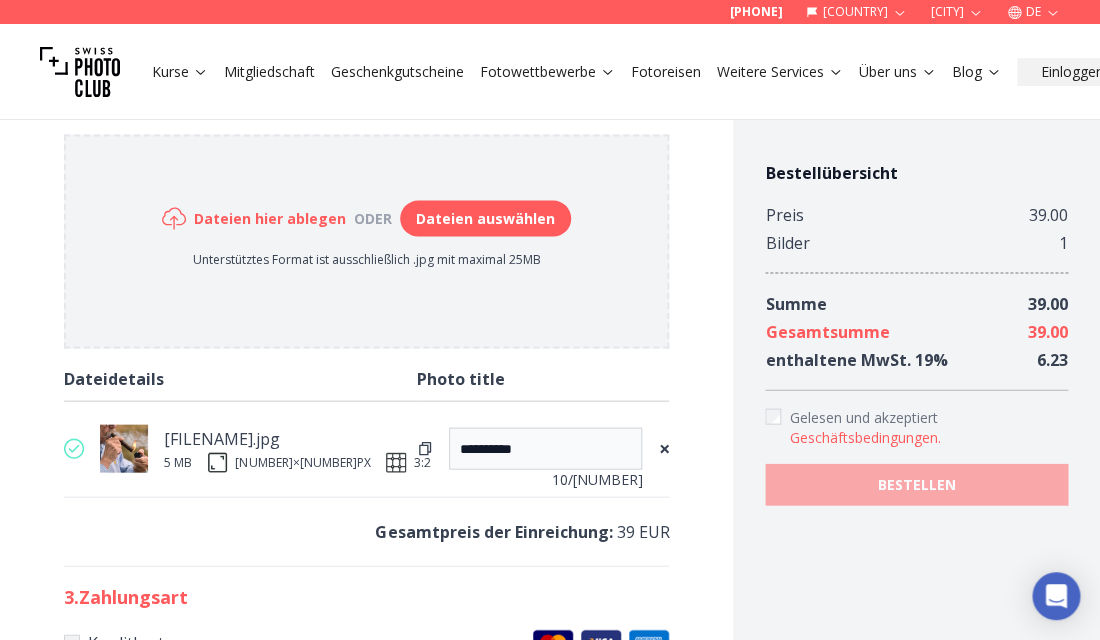 click on "×" at bounding box center [663, 448] 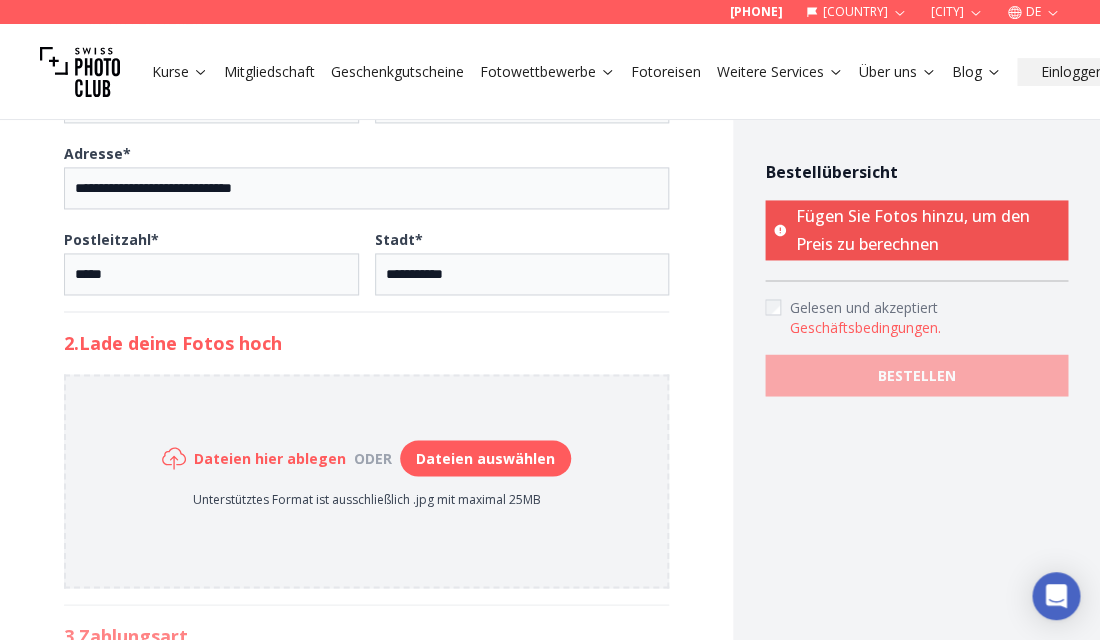 scroll, scrollTop: 707, scrollLeft: 0, axis: vertical 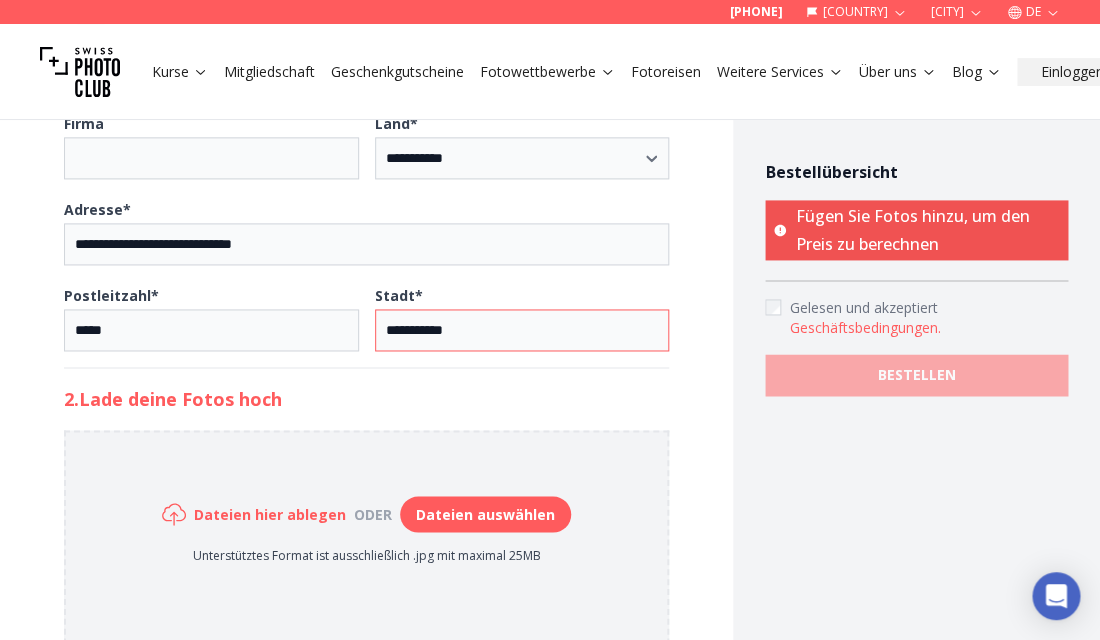 drag, startPoint x: 491, startPoint y: 335, endPoint x: 316, endPoint y: 332, distance: 175.02571 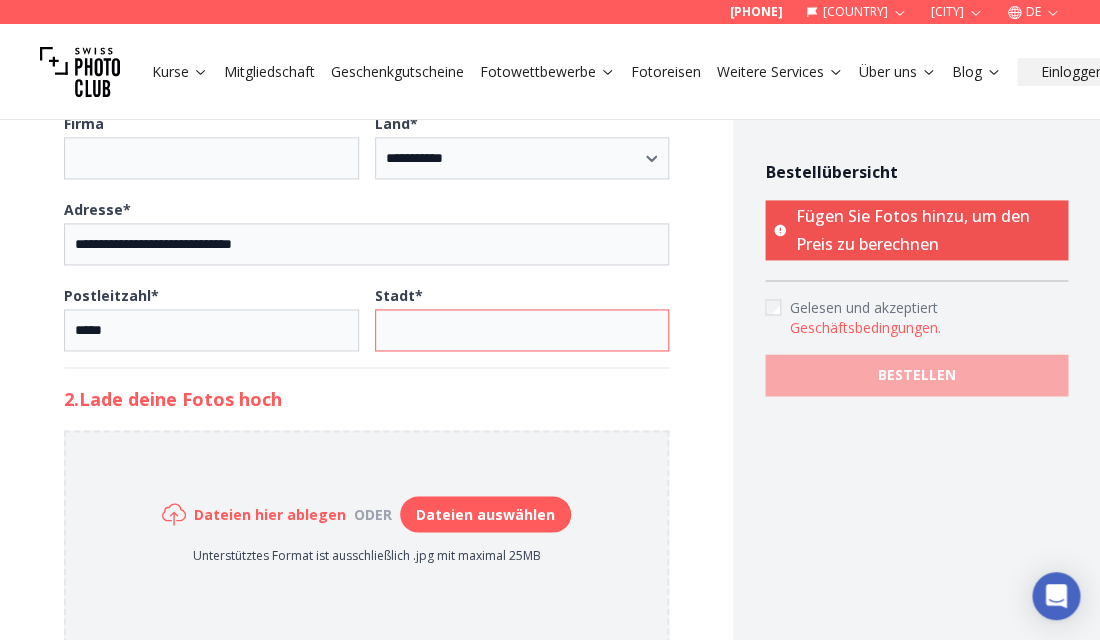 type 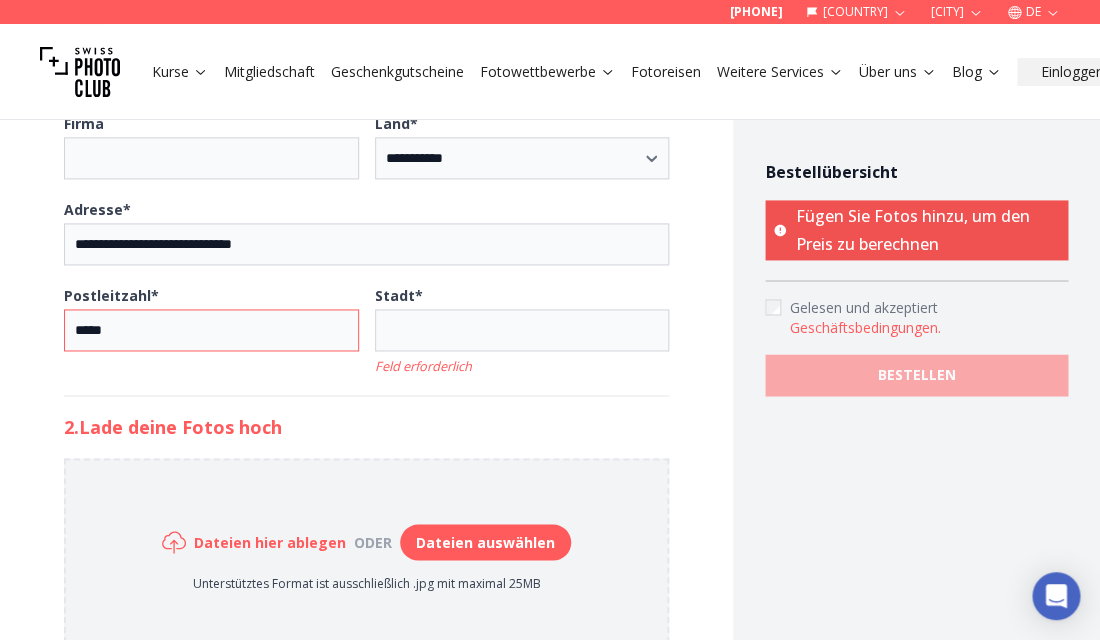 drag, startPoint x: 188, startPoint y: 333, endPoint x: 32, endPoint y: 325, distance: 156.20499 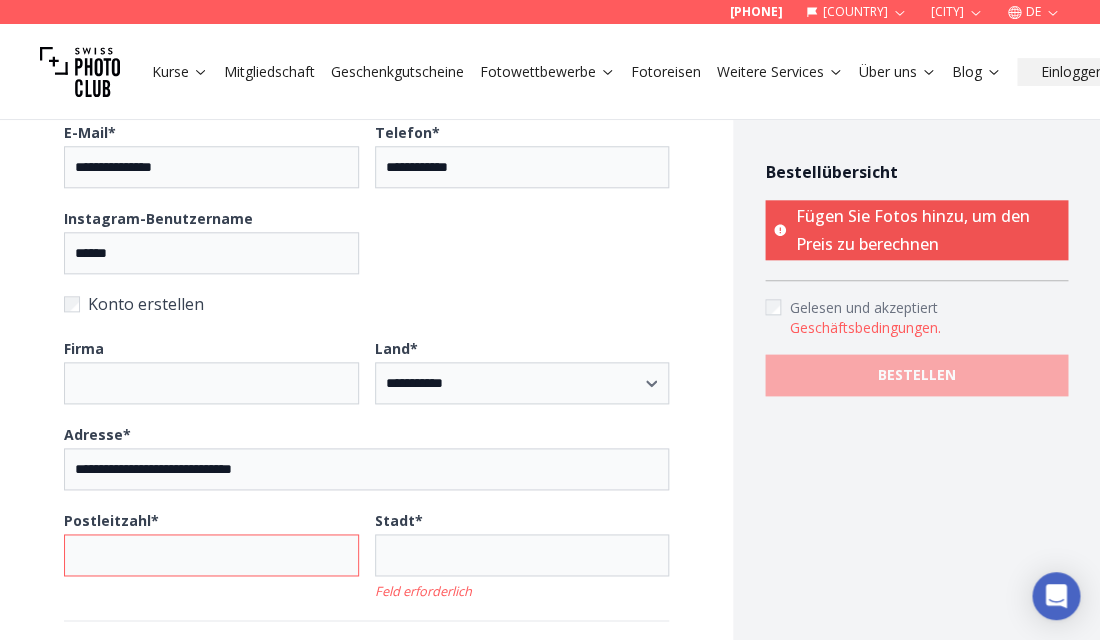 scroll, scrollTop: 401, scrollLeft: 0, axis: vertical 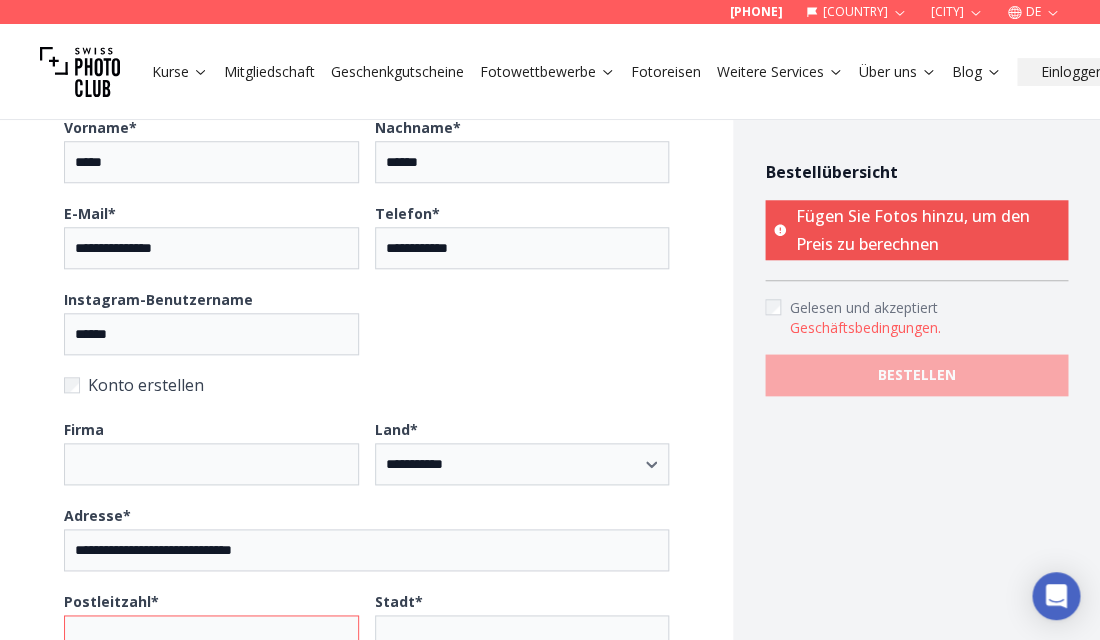 type 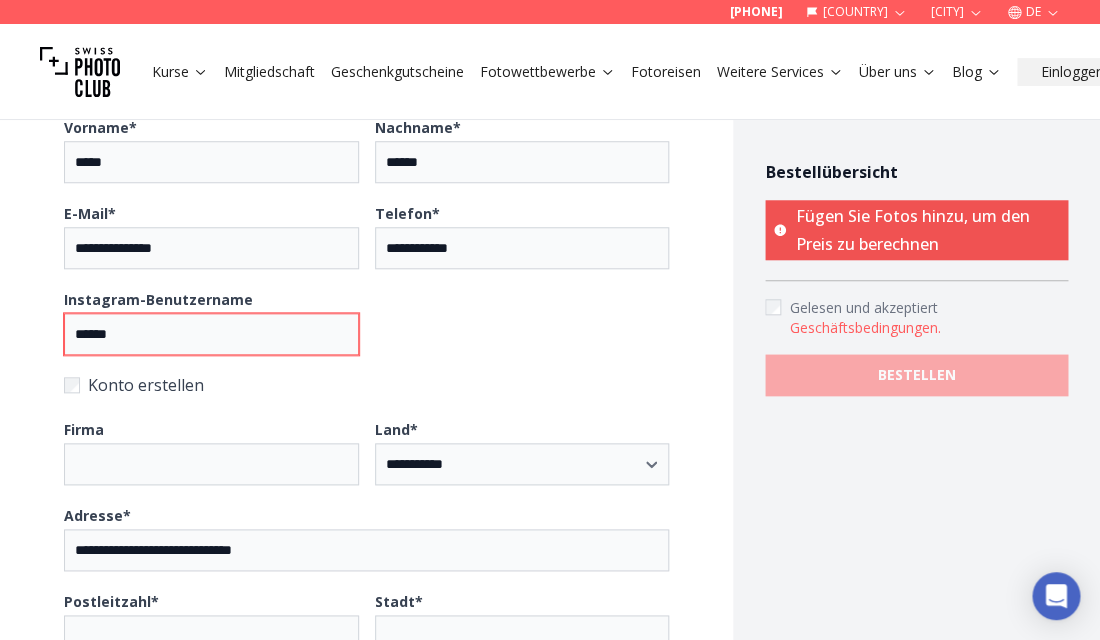 drag, startPoint x: 141, startPoint y: 337, endPoint x: 36, endPoint y: 329, distance: 105.30432 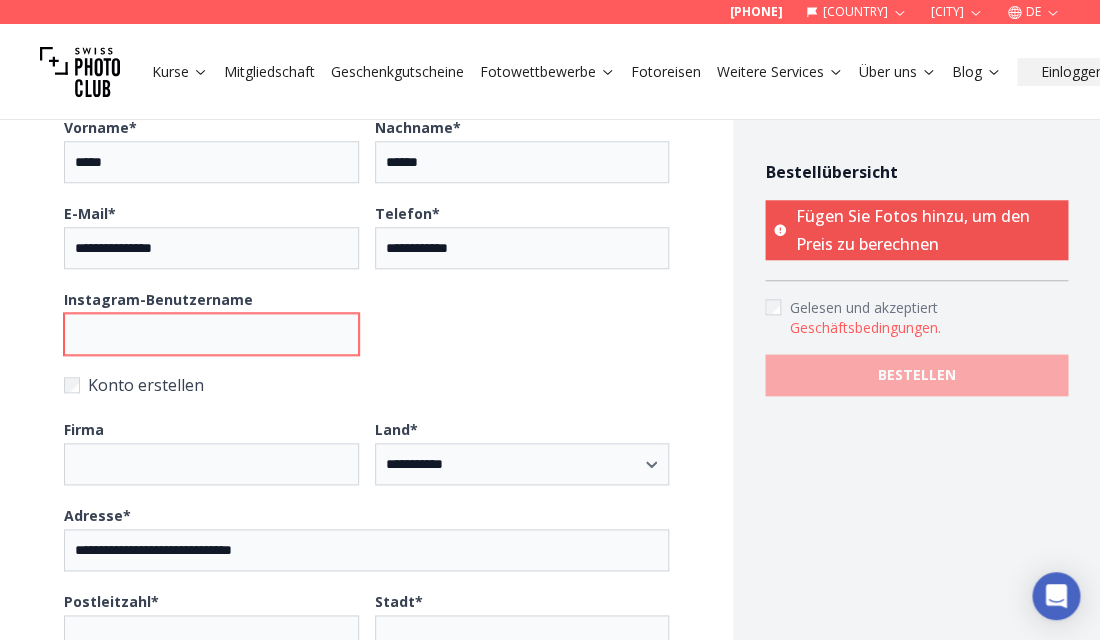 type 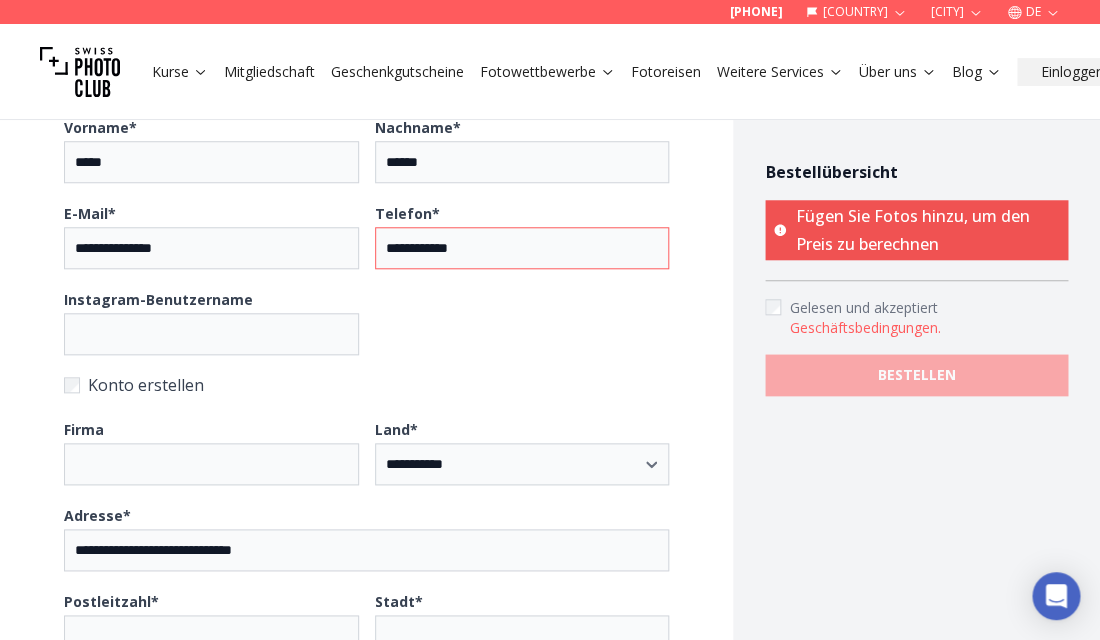 drag, startPoint x: 517, startPoint y: 252, endPoint x: 358, endPoint y: 250, distance: 159.01257 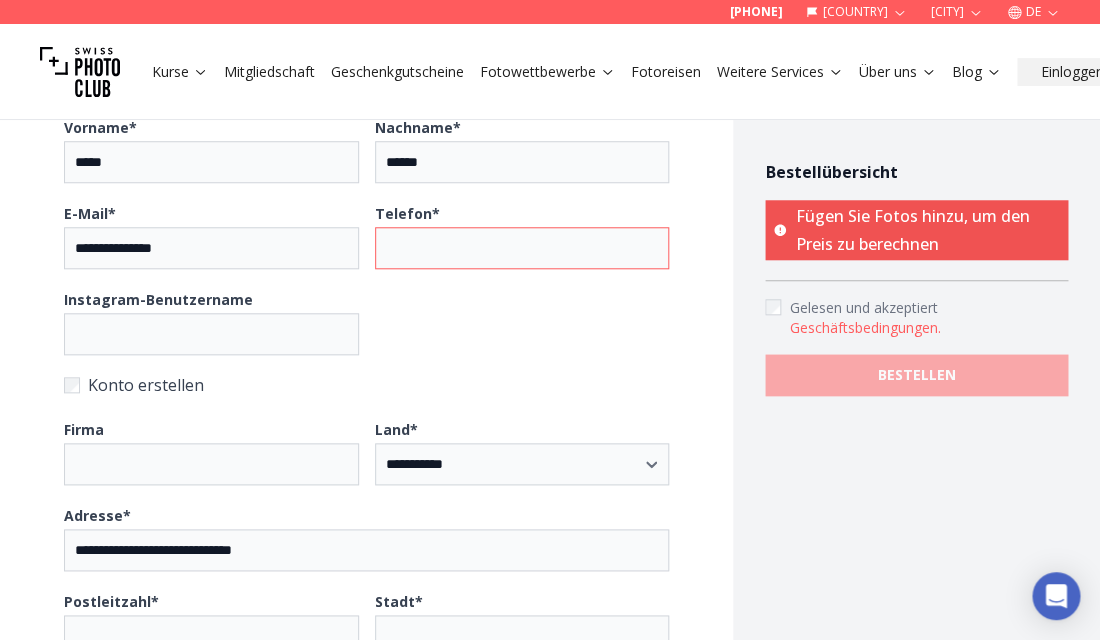 scroll, scrollTop: 409, scrollLeft: 0, axis: vertical 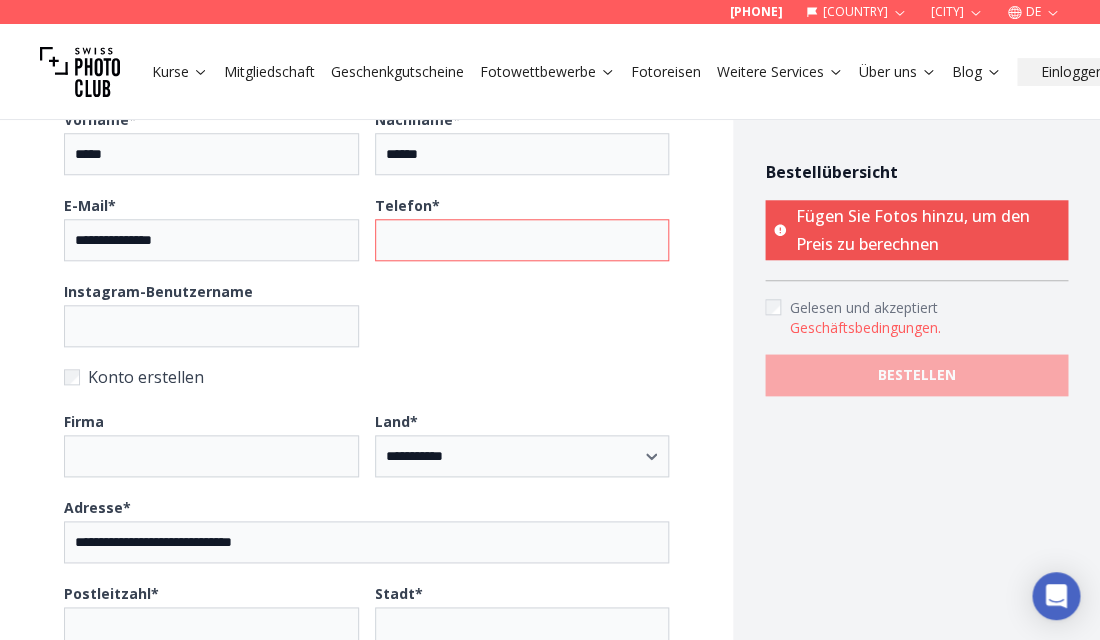 type 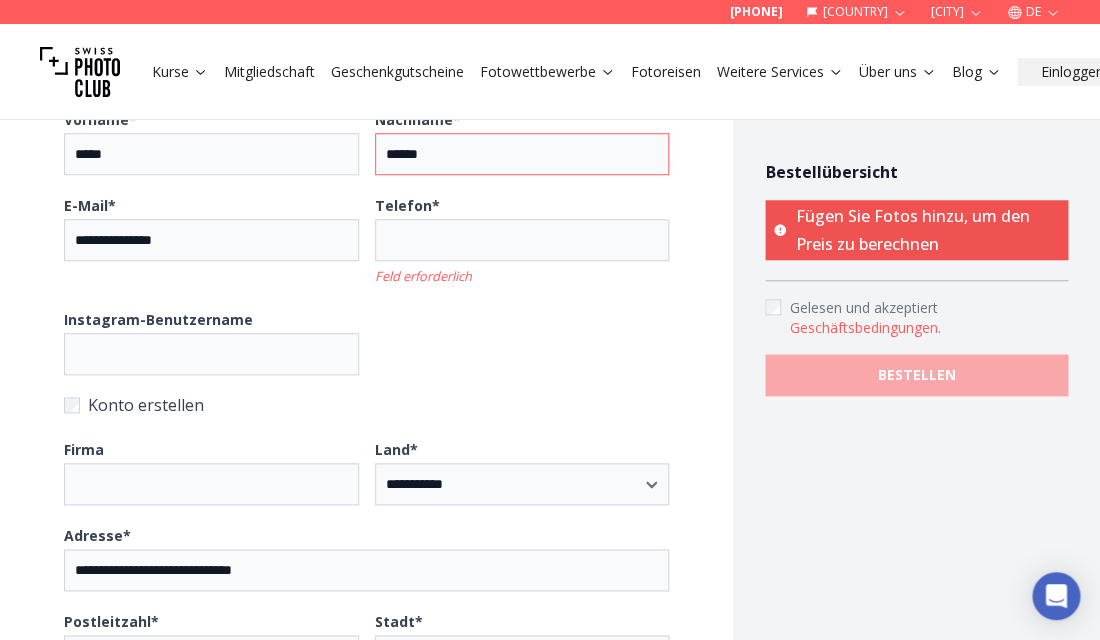 drag, startPoint x: 470, startPoint y: 160, endPoint x: 338, endPoint y: 152, distance: 132.2422 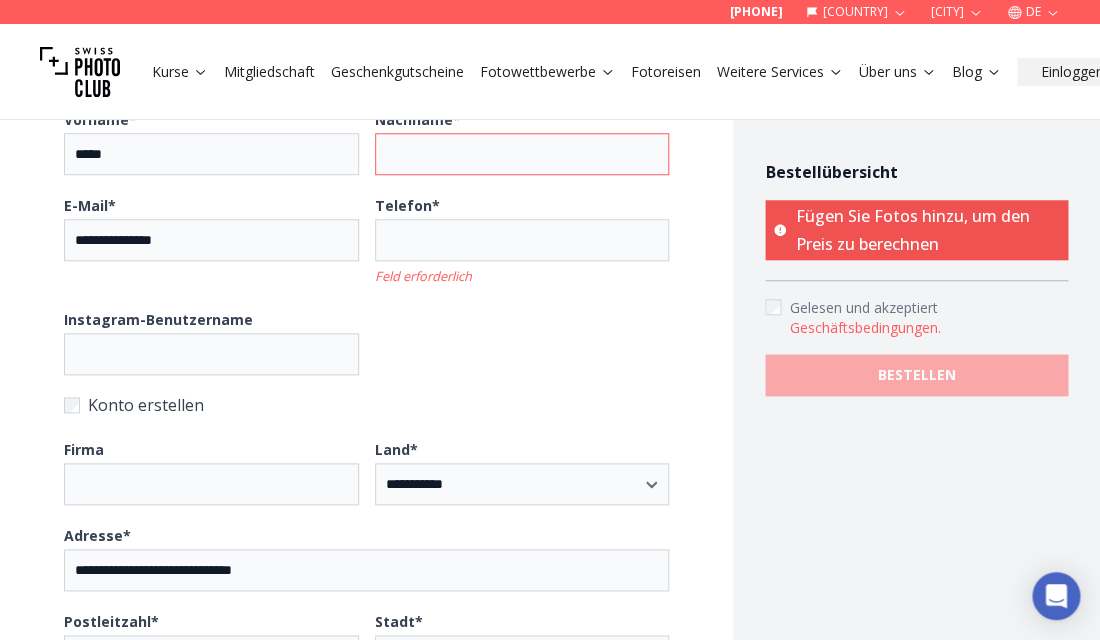 type 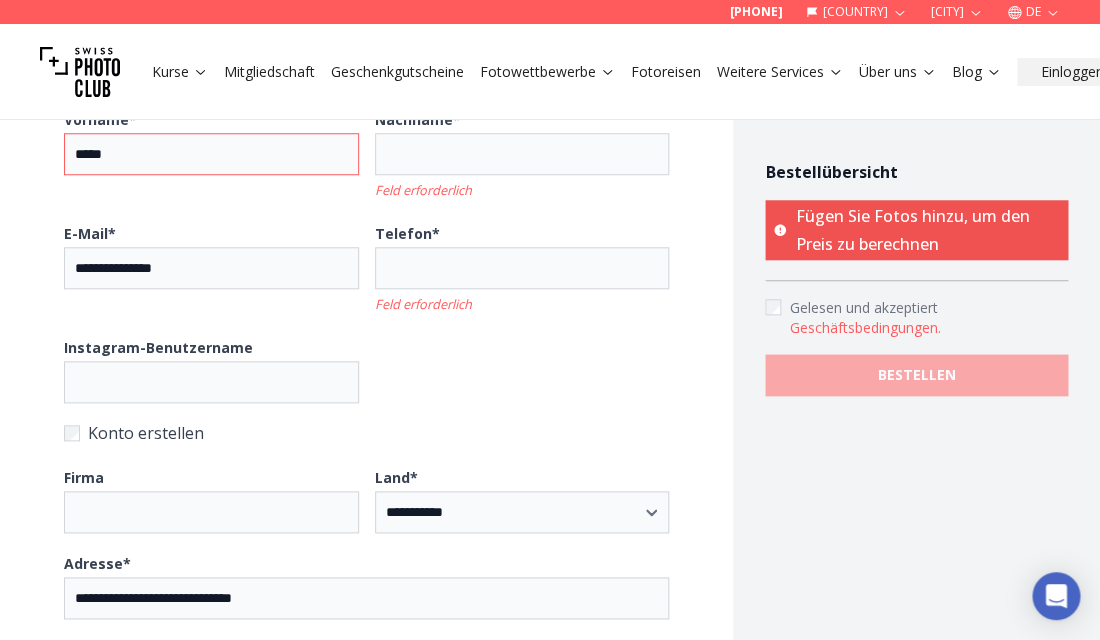 drag, startPoint x: 214, startPoint y: 154, endPoint x: 61, endPoint y: 154, distance: 153 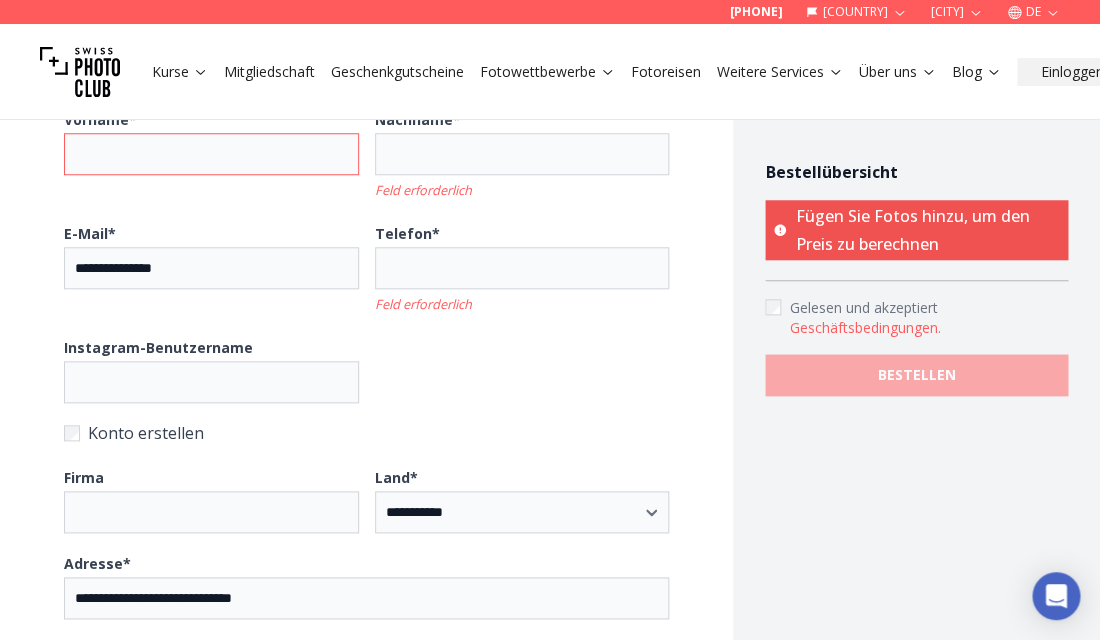 scroll, scrollTop: 412, scrollLeft: 0, axis: vertical 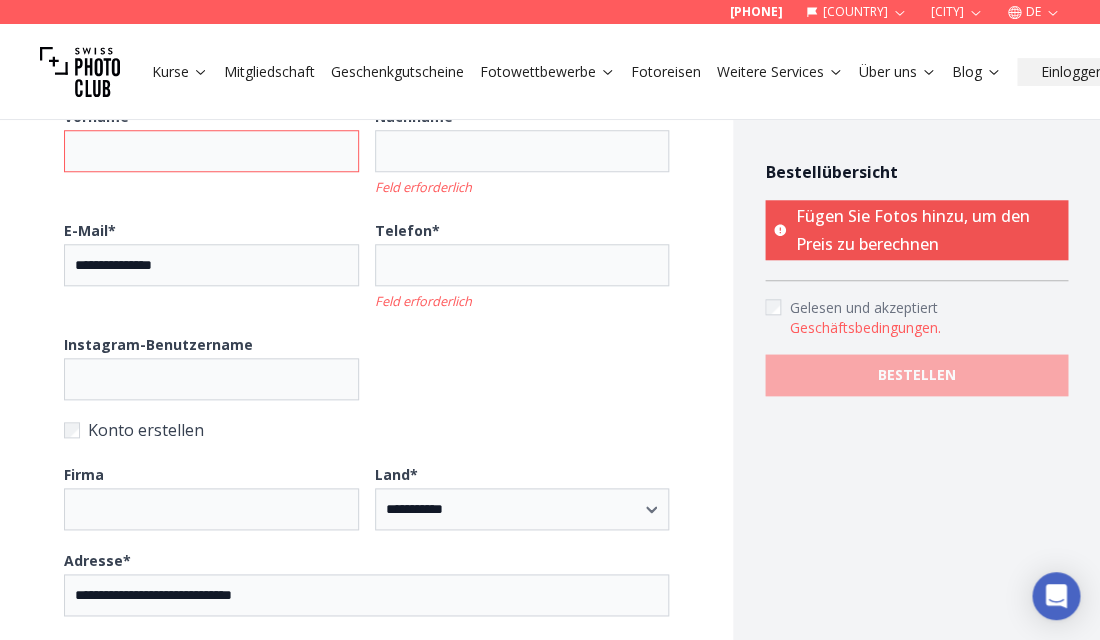 type 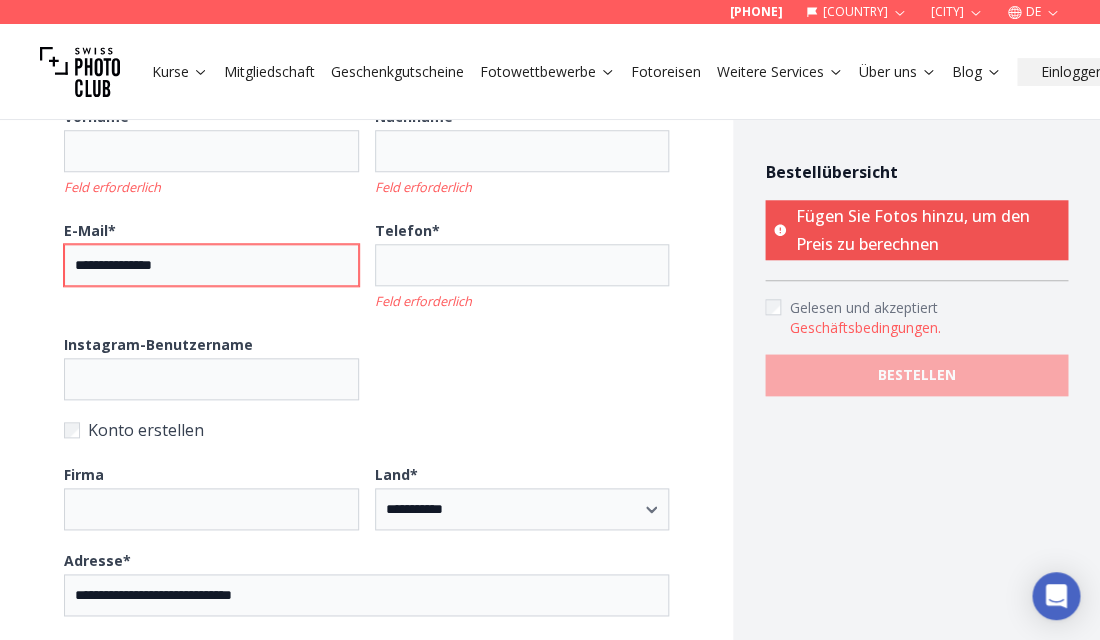 drag, startPoint x: 191, startPoint y: 262, endPoint x: 24, endPoint y: 259, distance: 167.02695 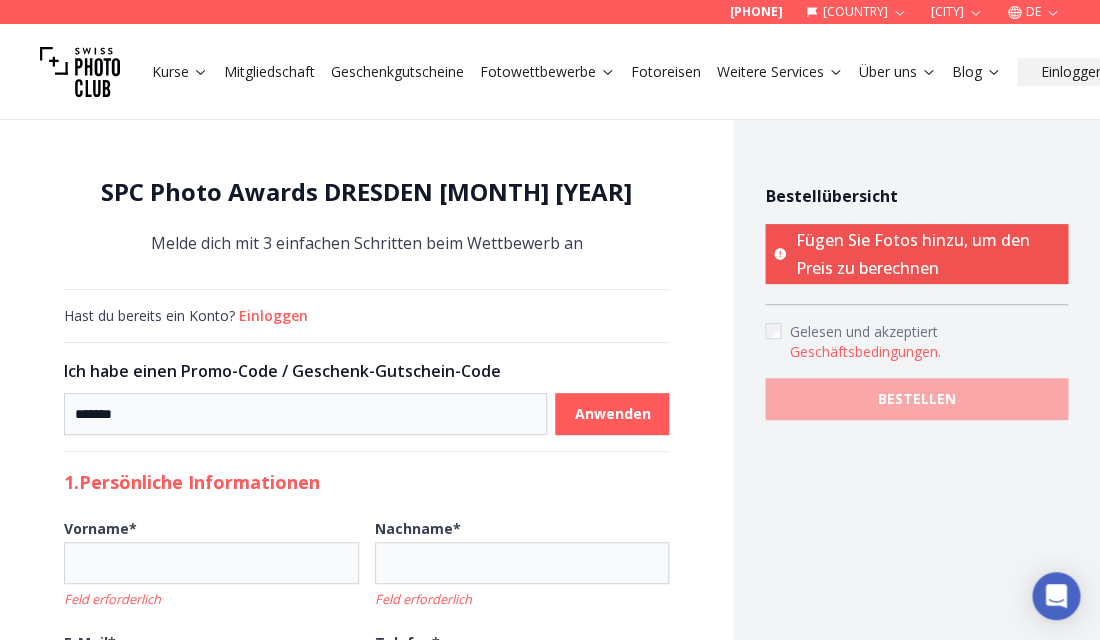 scroll, scrollTop: 0, scrollLeft: 0, axis: both 